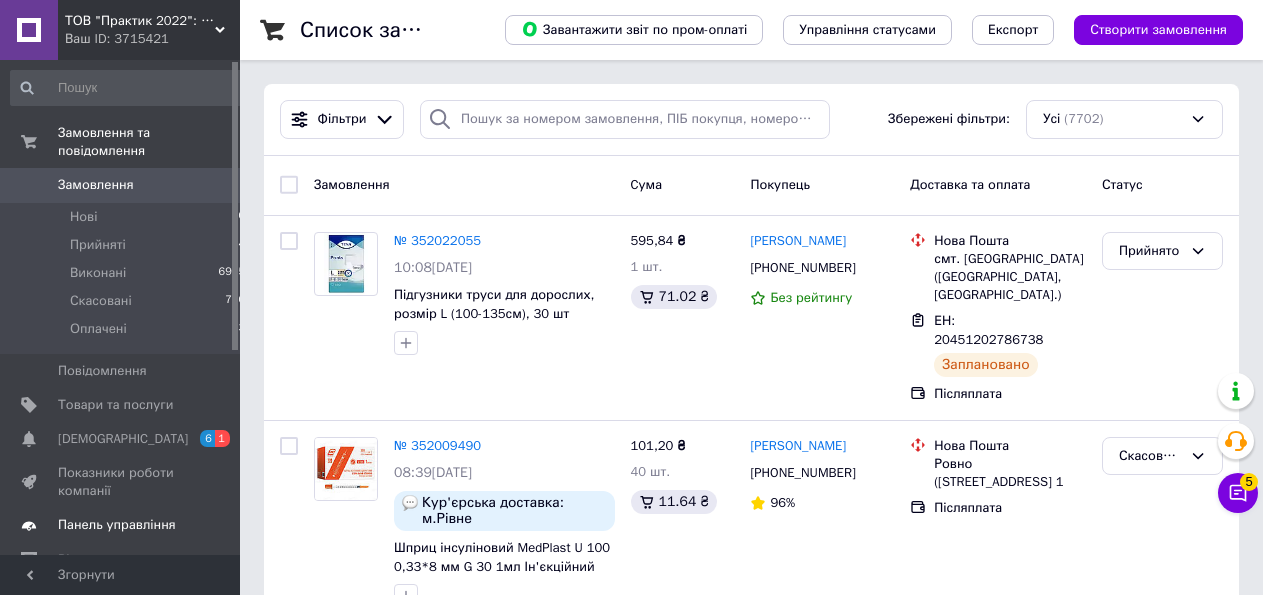 scroll, scrollTop: 0, scrollLeft: 0, axis: both 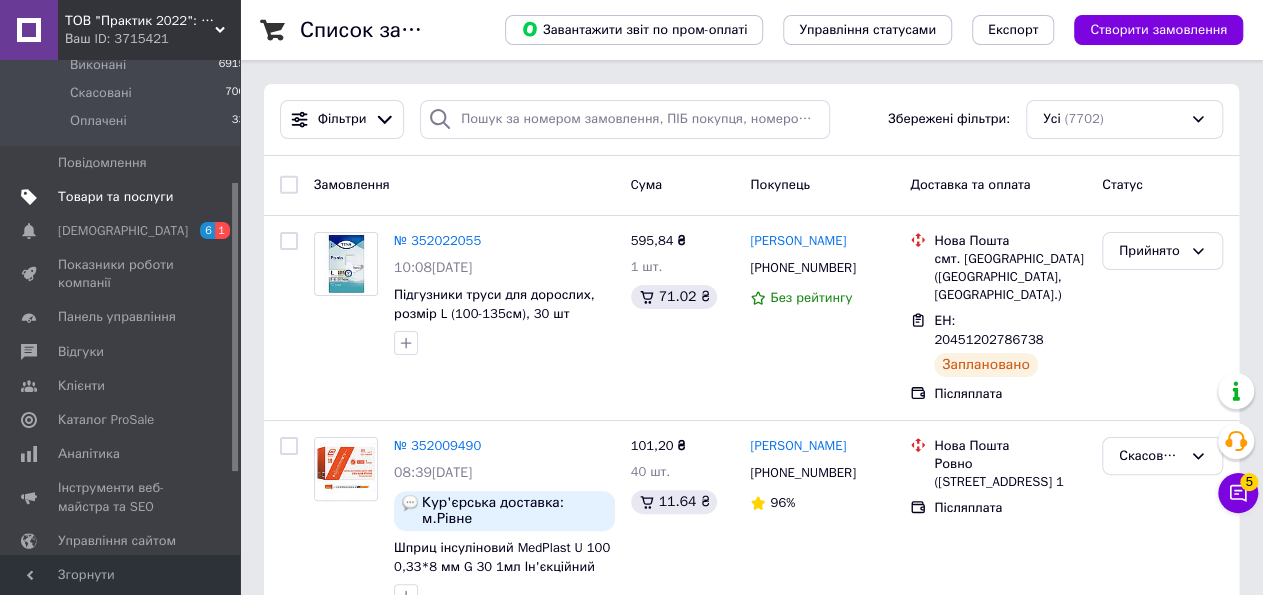 click on "Товари та послуги" at bounding box center [115, 197] 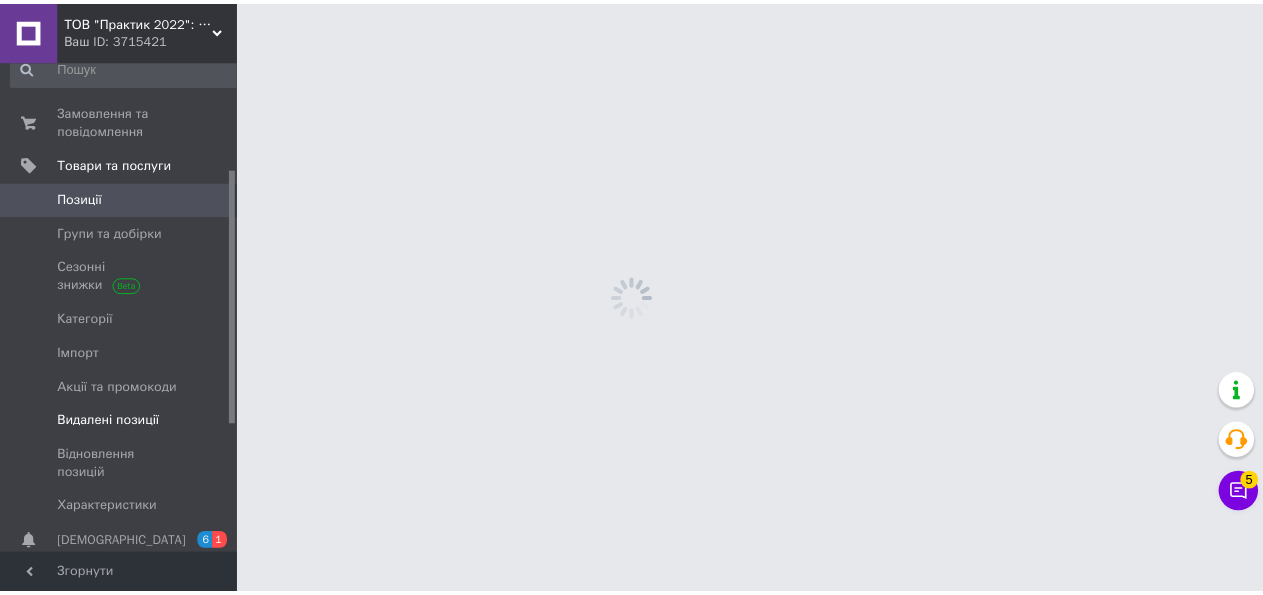 scroll, scrollTop: 0, scrollLeft: 0, axis: both 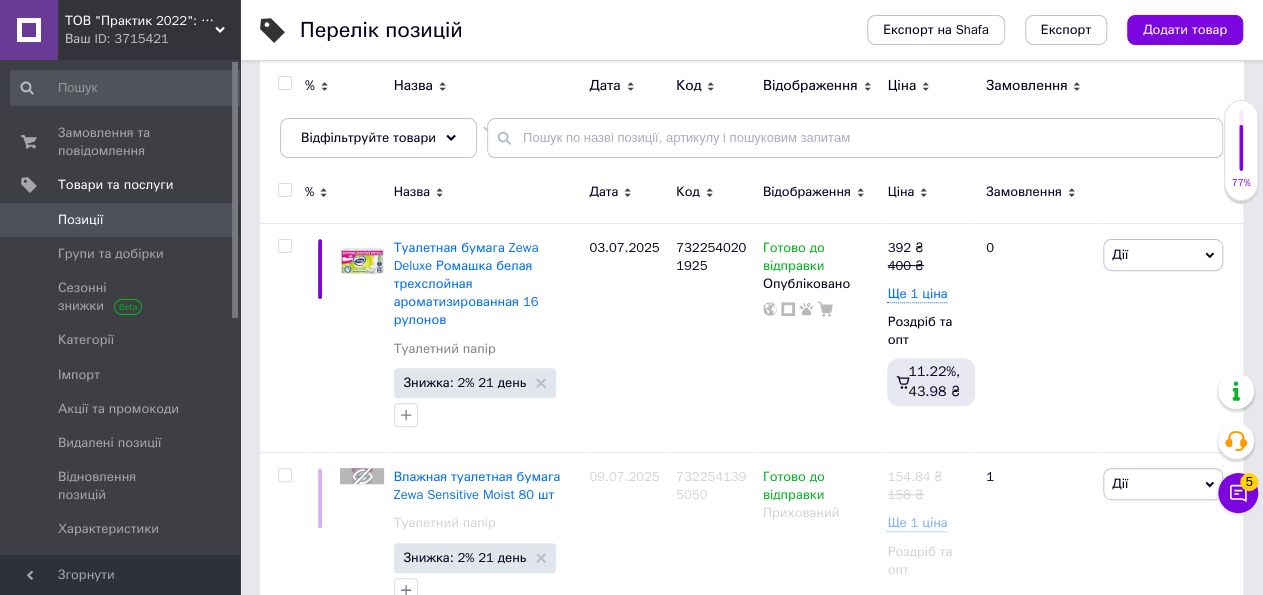 click on "Ваш ID: 3715421" at bounding box center [152, 39] 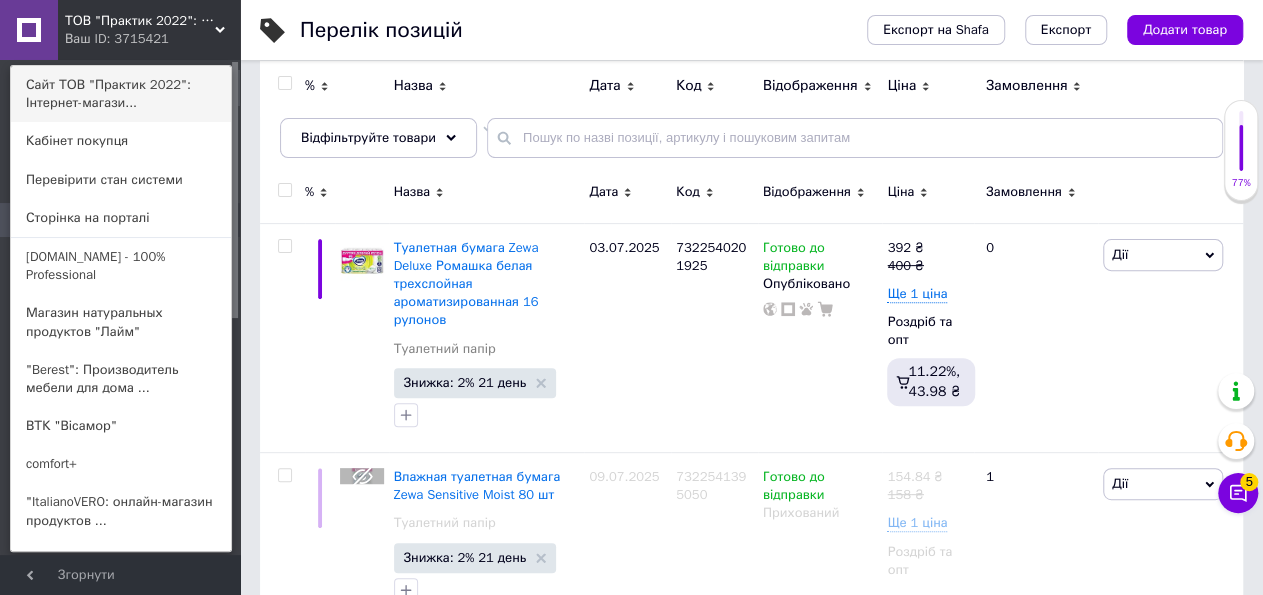 click on "Сайт ТОВ "Практик 2022": Інтернет-магази..." at bounding box center (121, 94) 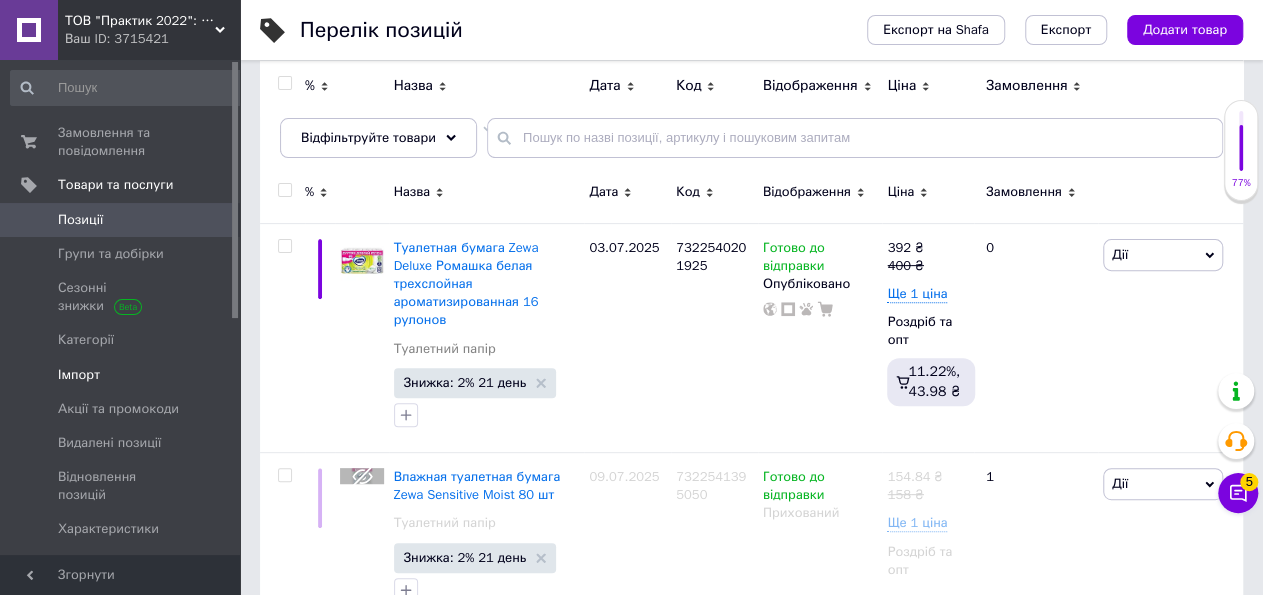 scroll, scrollTop: 0, scrollLeft: 0, axis: both 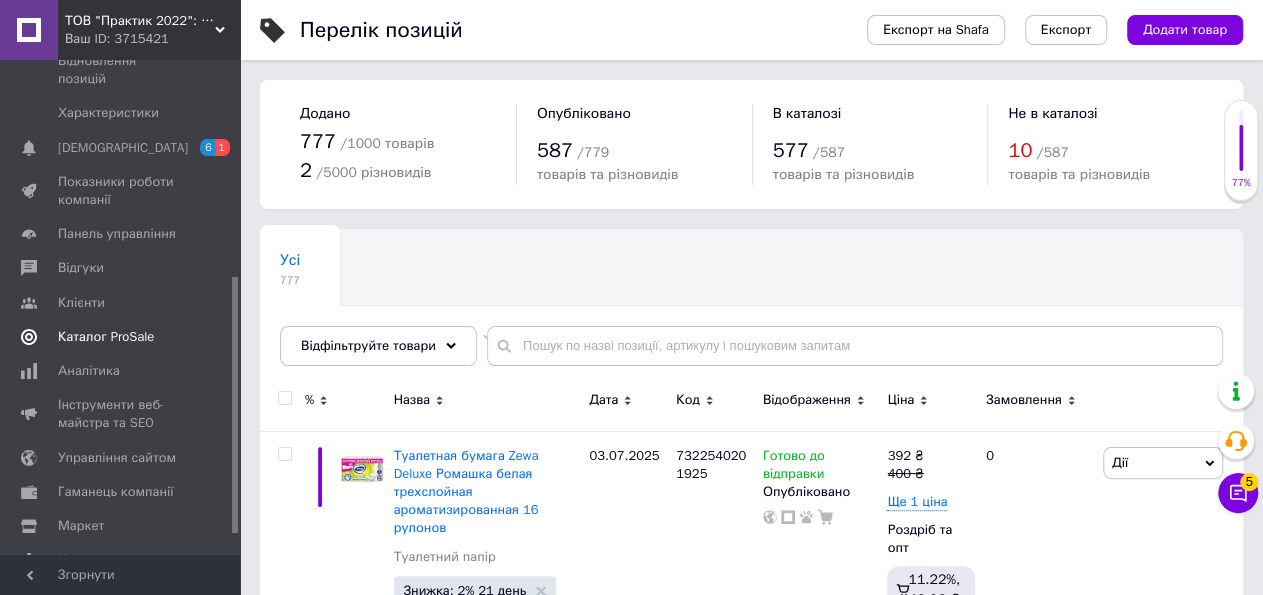 click on "Каталог ProSale" at bounding box center [106, 337] 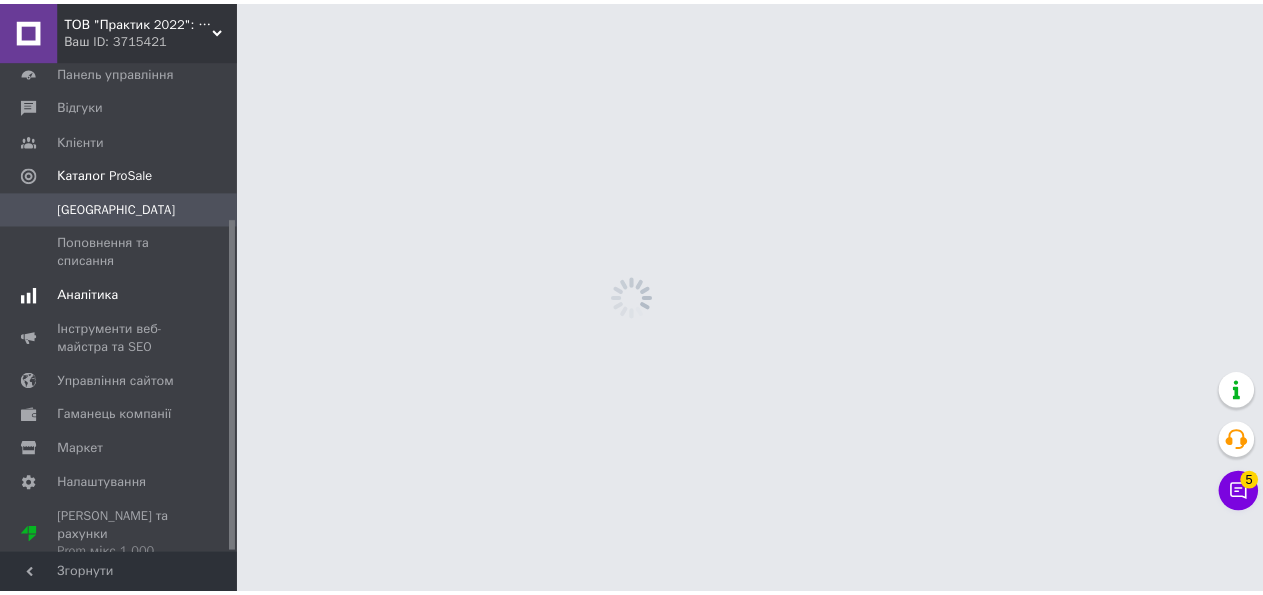 scroll, scrollTop: 234, scrollLeft: 0, axis: vertical 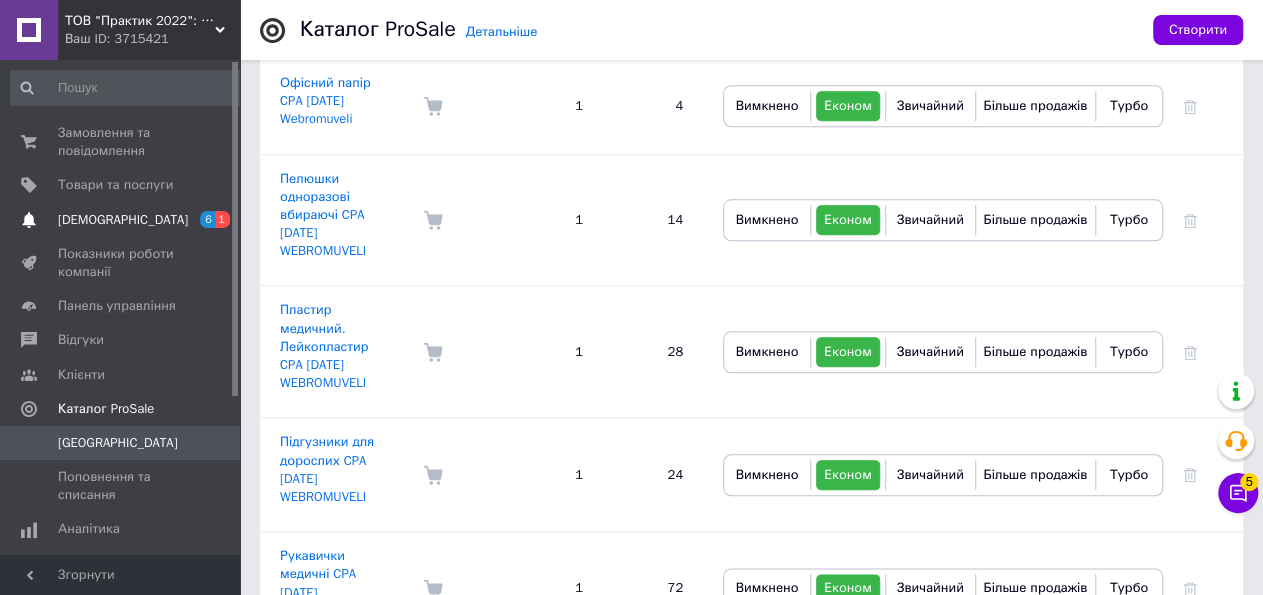 click on "[DEMOGRAPHIC_DATA] 6 1" at bounding box center [128, 220] 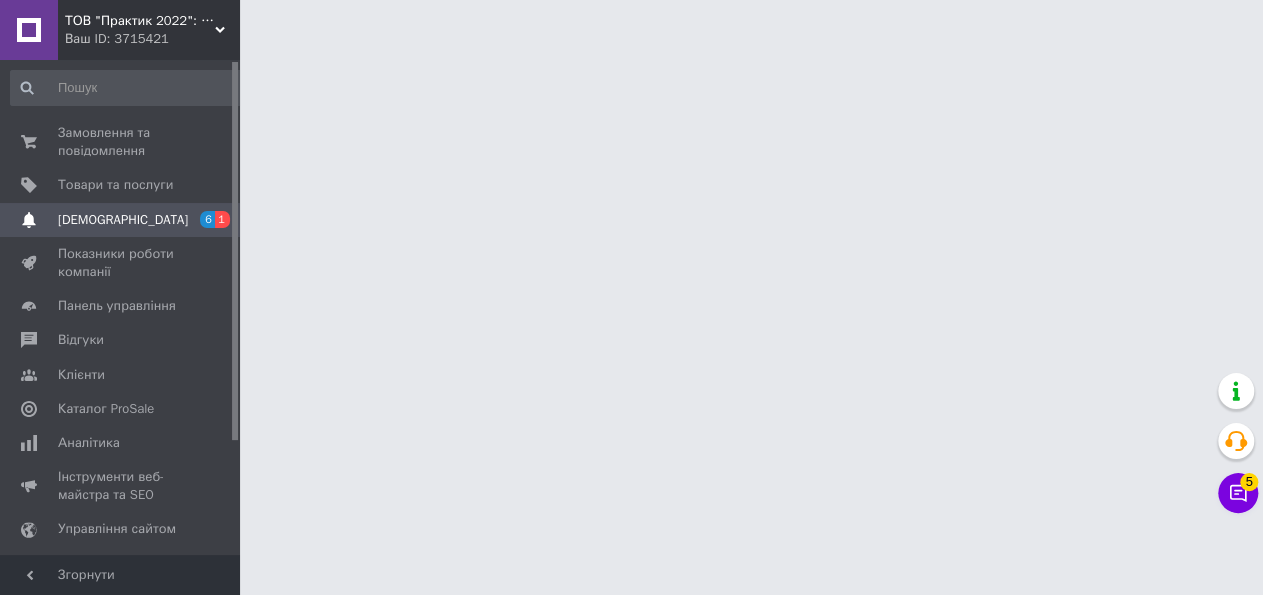 scroll, scrollTop: 0, scrollLeft: 0, axis: both 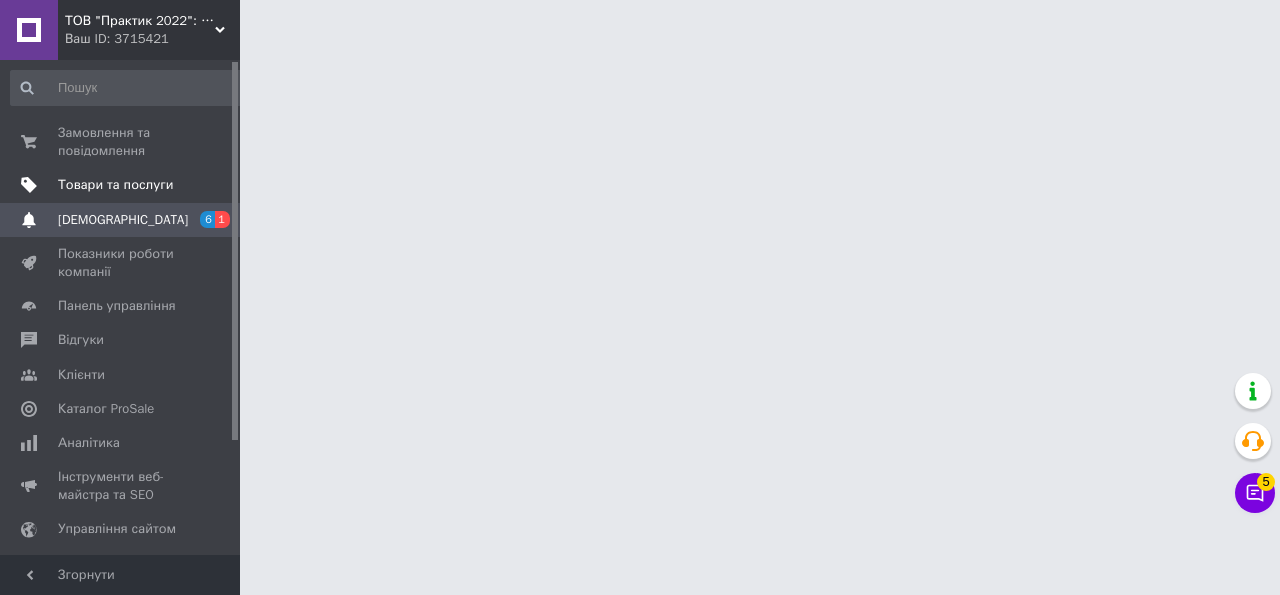 click on "Товари та послуги" at bounding box center (128, 185) 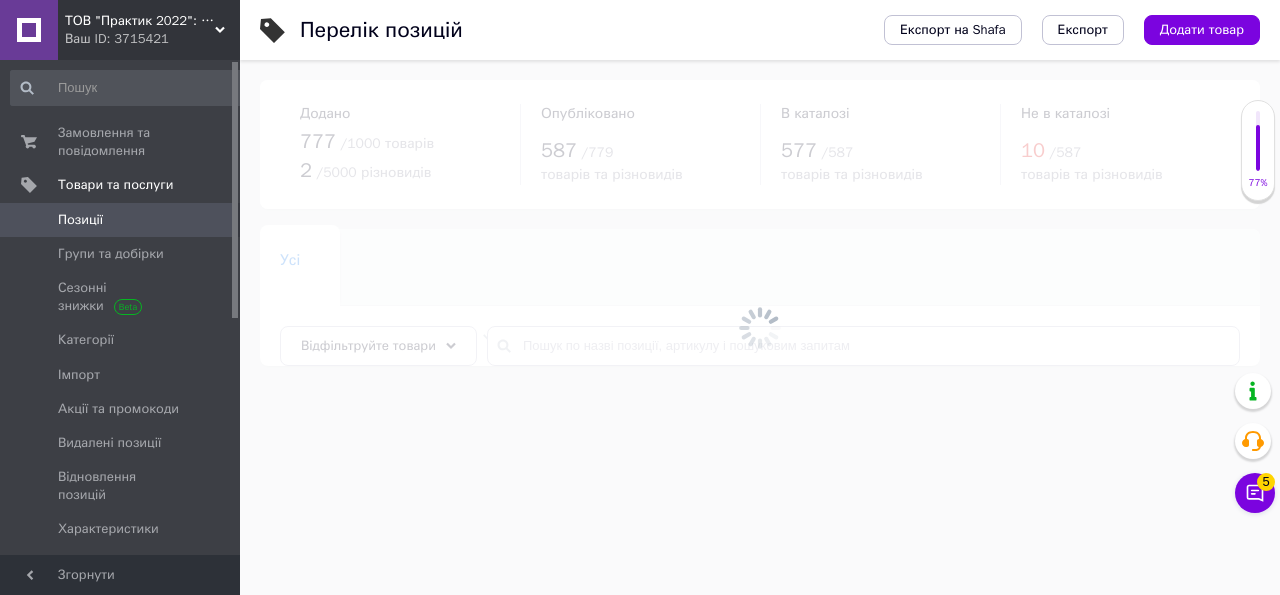 click on "Ваш ID: 3715421" at bounding box center (152, 39) 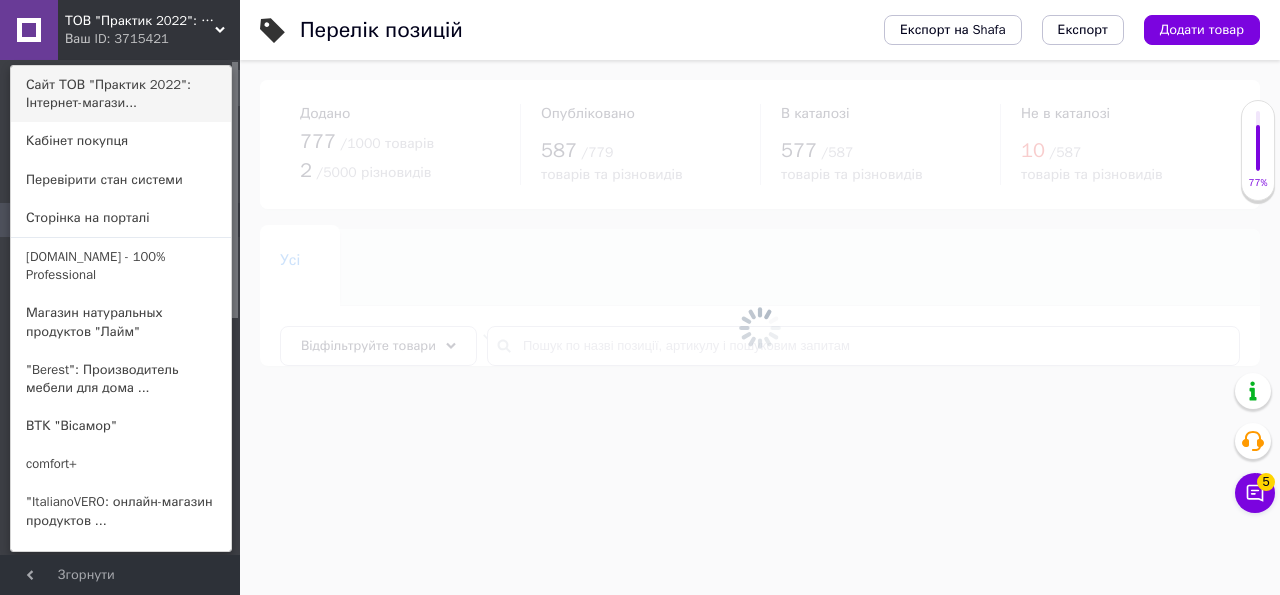 click on "Сайт ТОВ "Практик 2022": Інтернет-магази..." at bounding box center [121, 94] 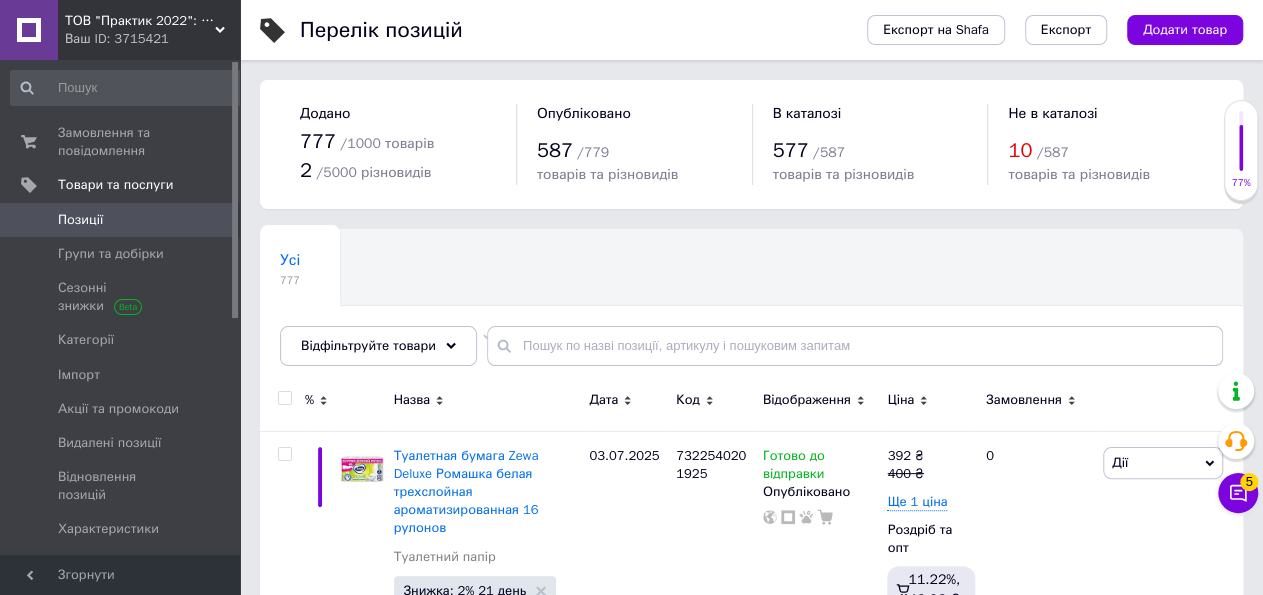 scroll, scrollTop: 455, scrollLeft: 0, axis: vertical 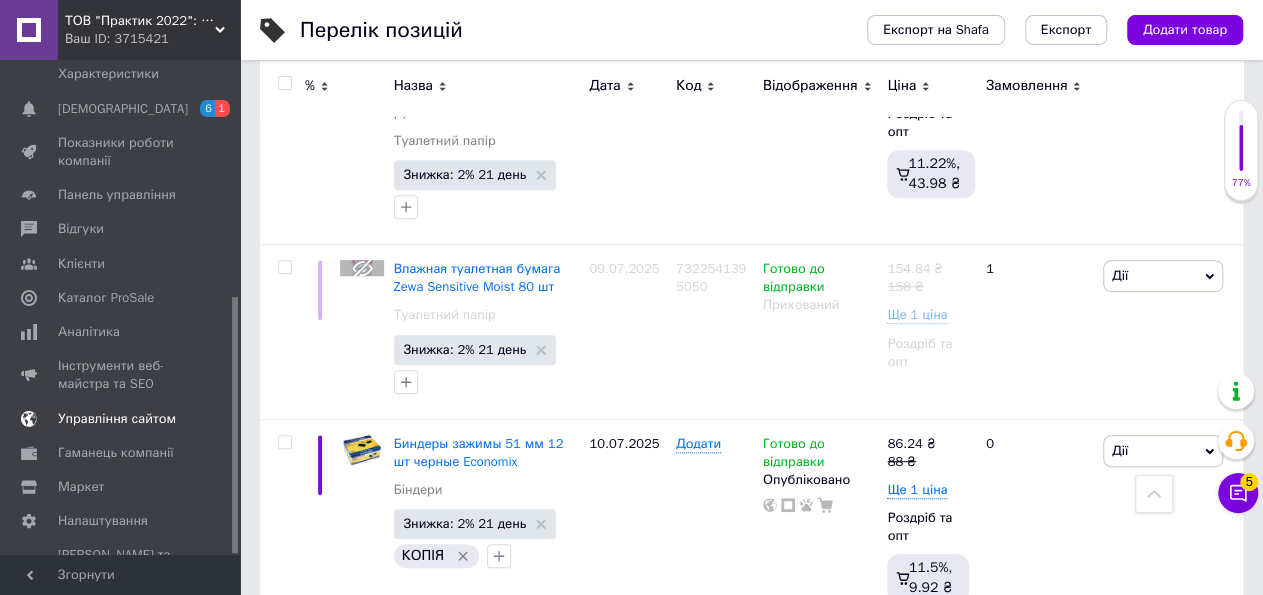 click on "Управління сайтом" at bounding box center [117, 419] 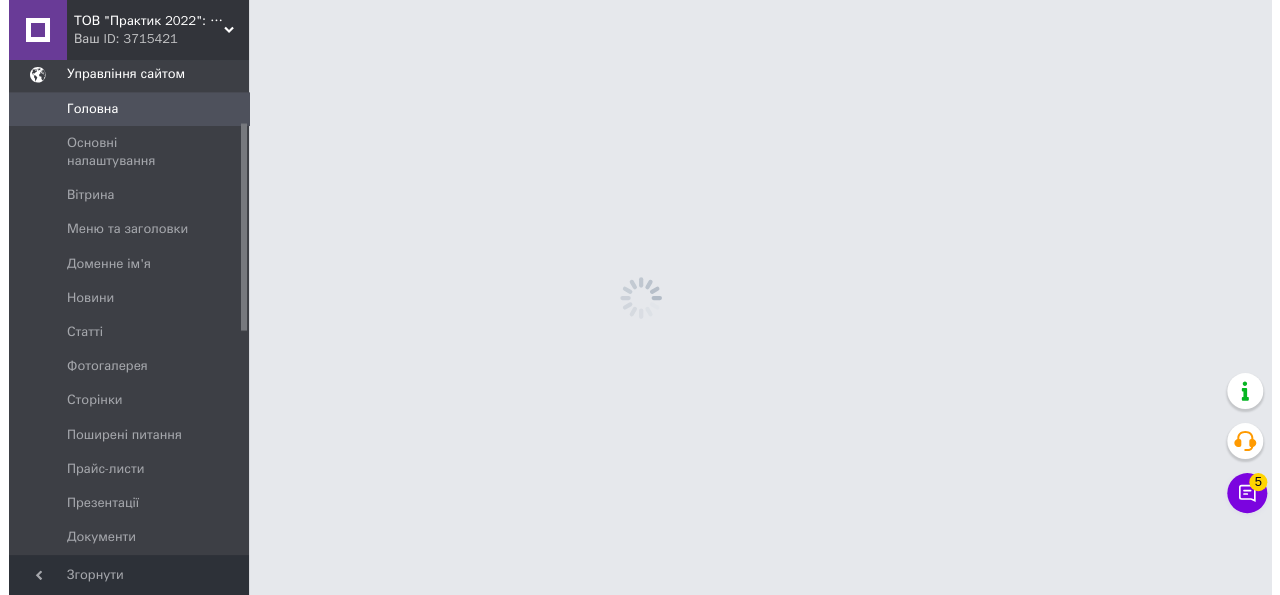 scroll, scrollTop: 0, scrollLeft: 0, axis: both 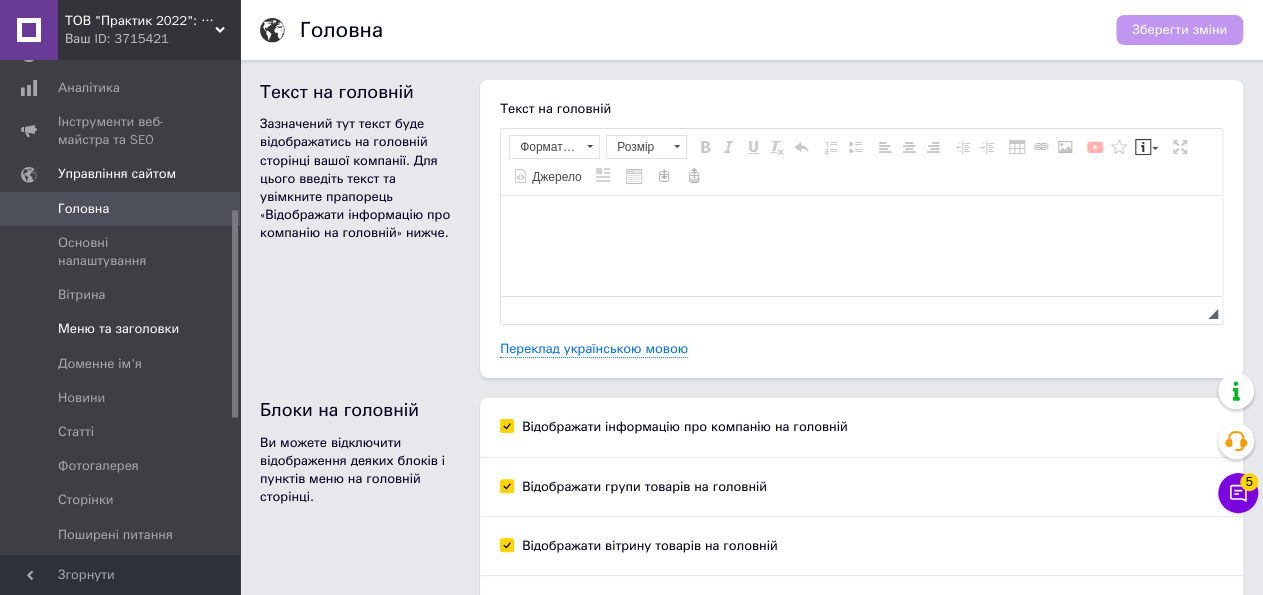 click on "Меню та заголовки" at bounding box center (128, 329) 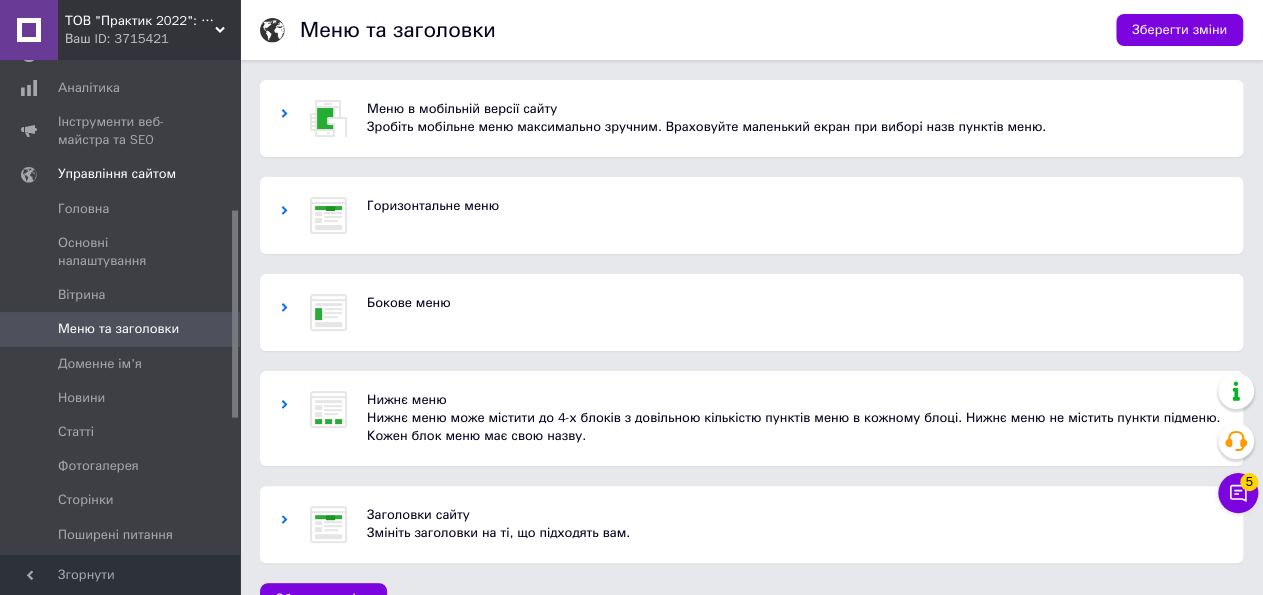 click on "Зробіть мобільне меню максимально зручним. Враховуйте маленький екран при виборі назв пунктів меню." at bounding box center [795, 127] 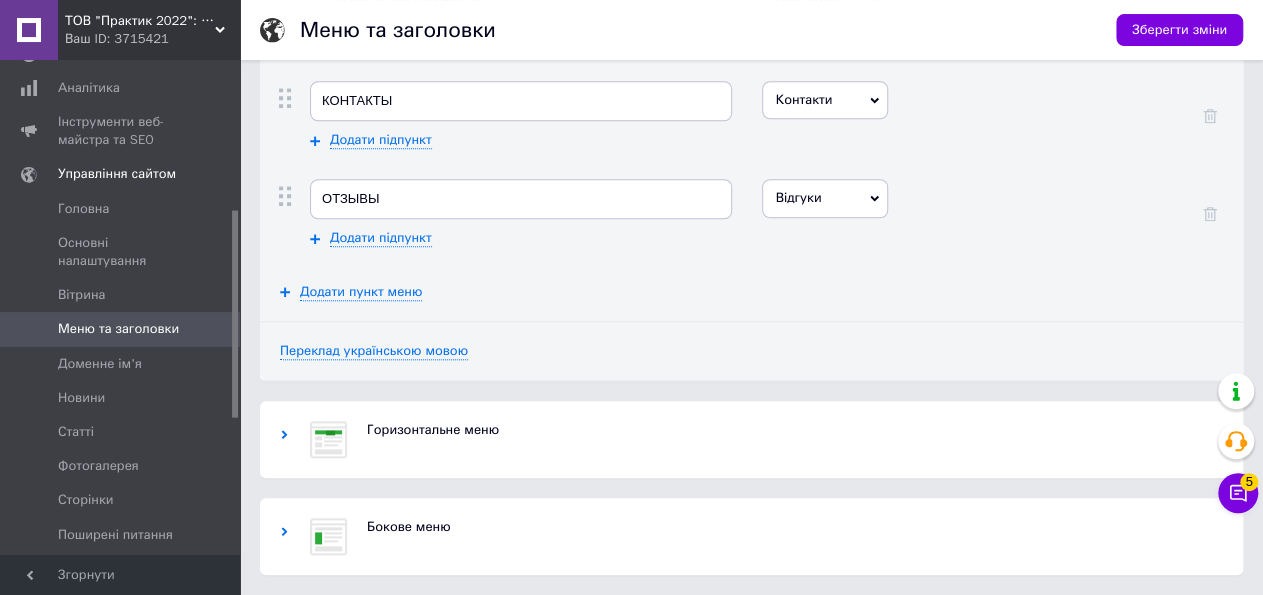 scroll, scrollTop: 936, scrollLeft: 0, axis: vertical 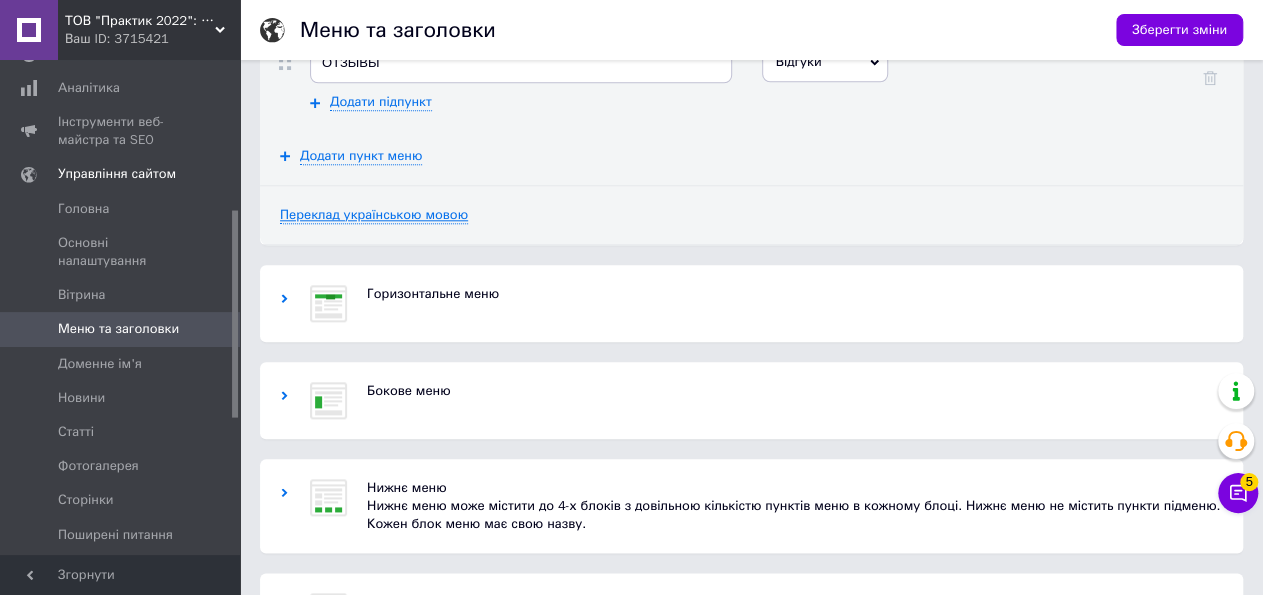 click on "Переклад українською мовою" at bounding box center (374, 215) 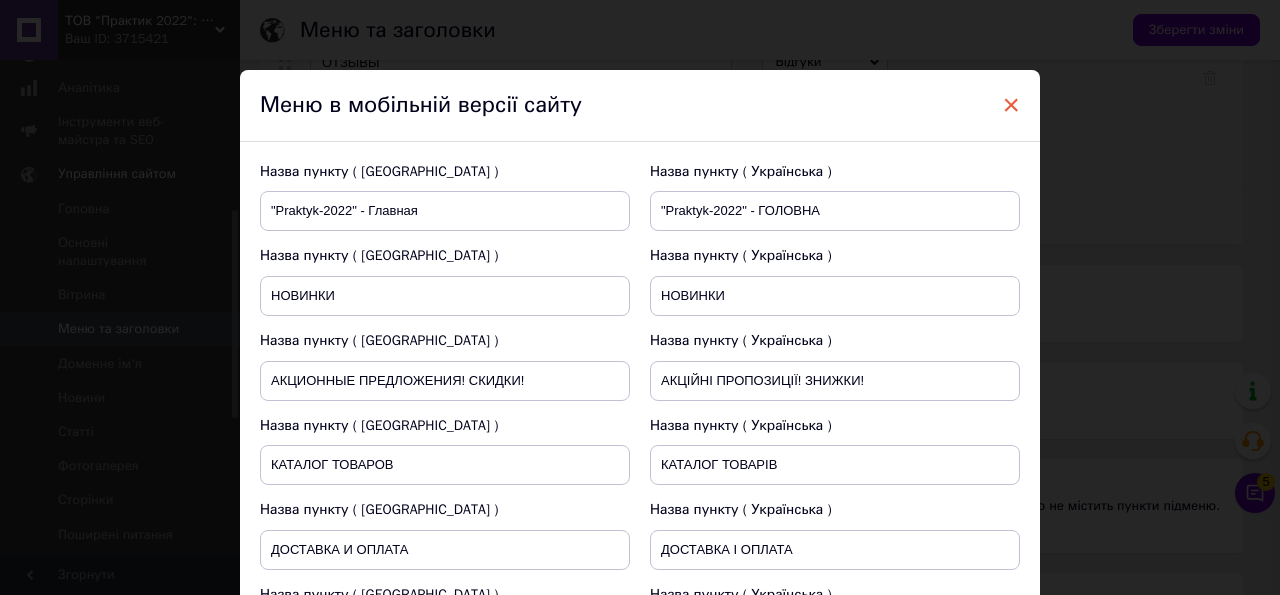 click on "×" at bounding box center [1011, 105] 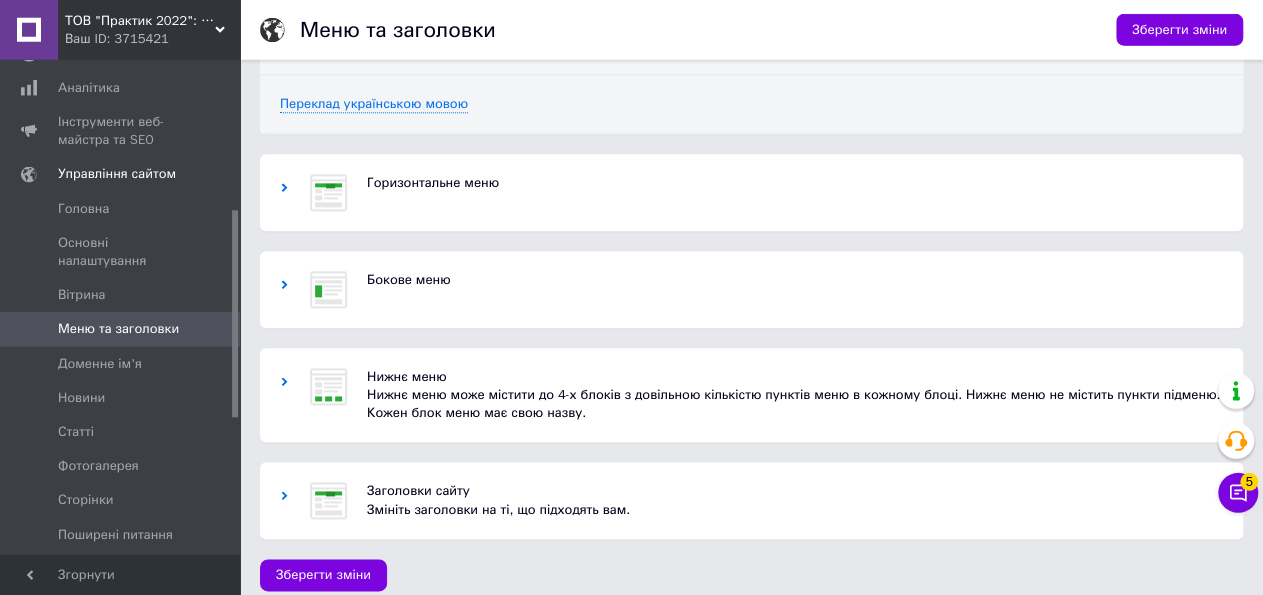 scroll, scrollTop: 1056, scrollLeft: 0, axis: vertical 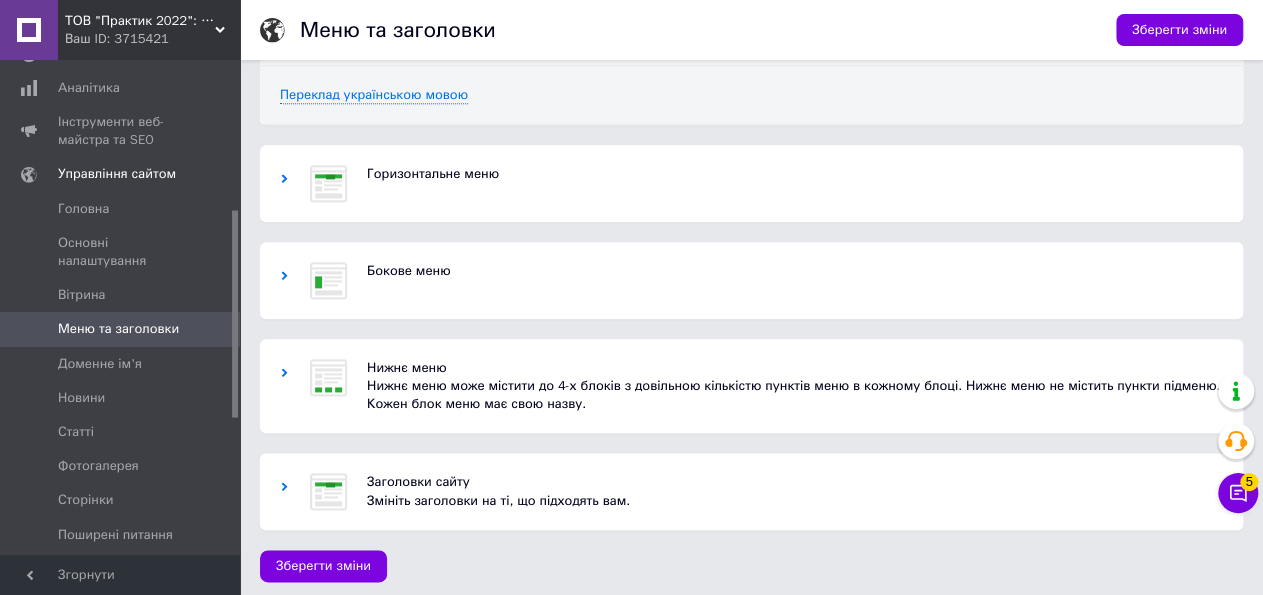 click on "Нижнє меню може містити до 4-х блоків з довільною кількістю пунктів меню в кожному блоці. Нижнє меню не містить пункти підменю. Кожен блок меню має свою назву." at bounding box center [795, 395] 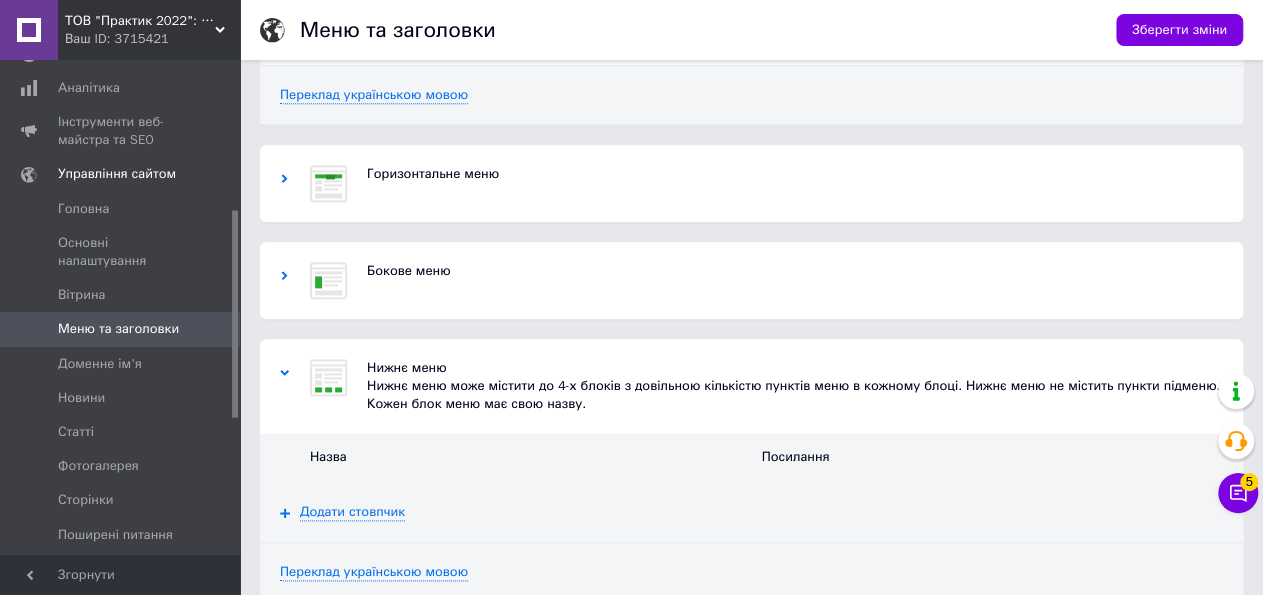click on "Бокове меню" at bounding box center [751, 280] 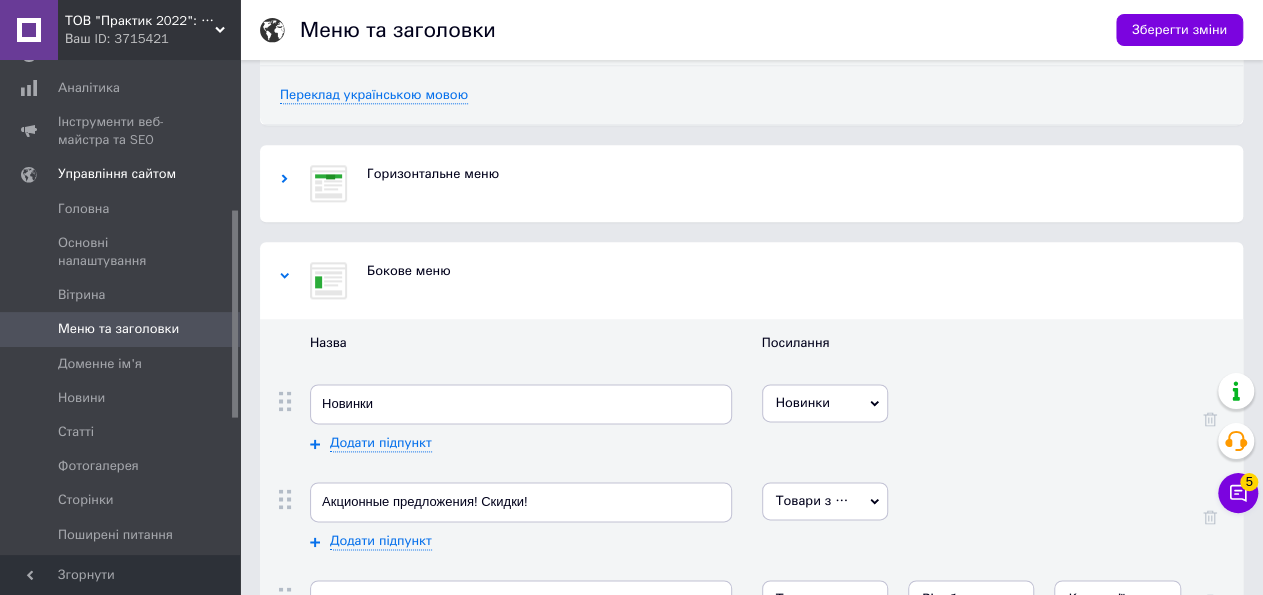 click on "Горизонтальне меню" at bounding box center [795, 183] 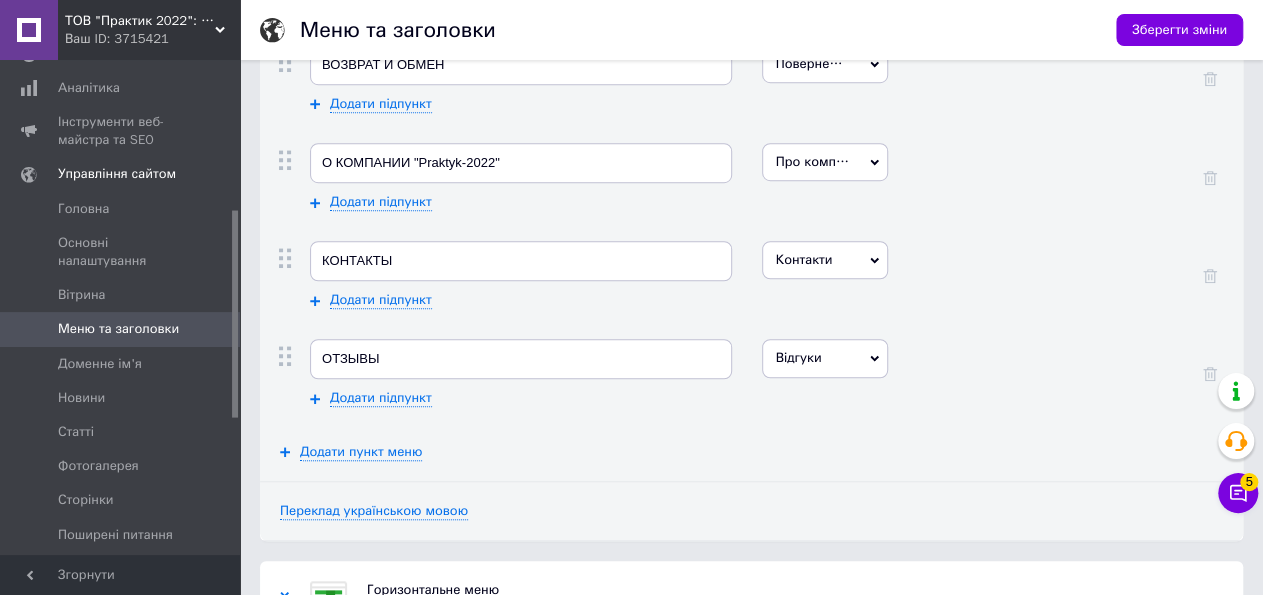 scroll, scrollTop: 224, scrollLeft: 0, axis: vertical 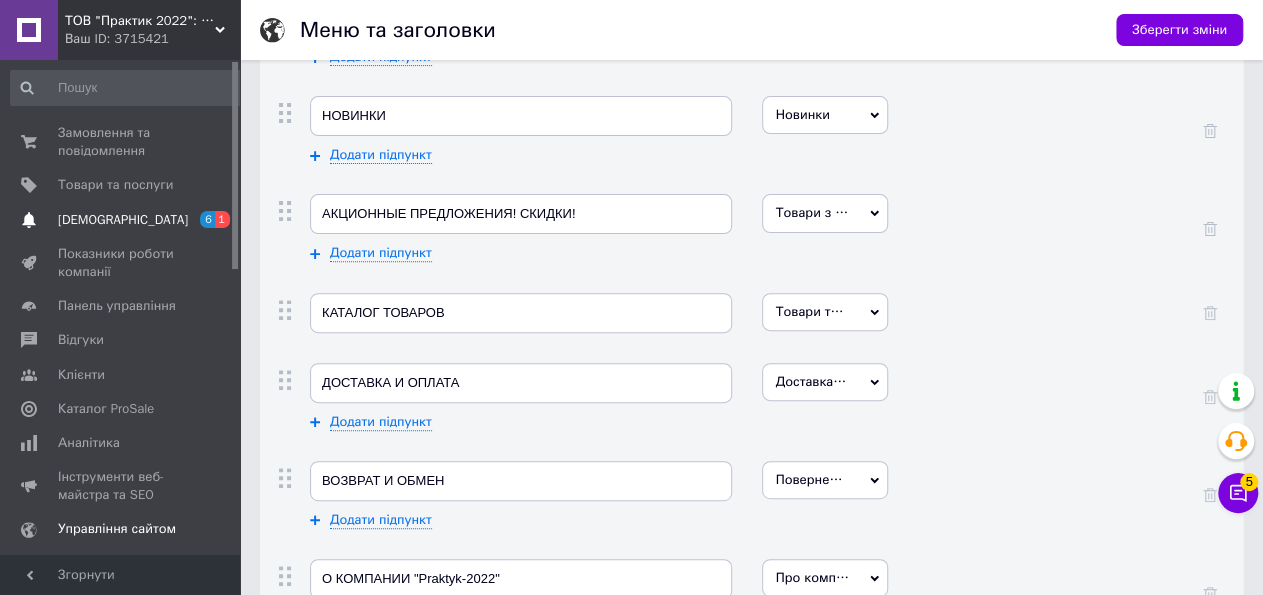click on "[DEMOGRAPHIC_DATA] 6 1" at bounding box center (128, 220) 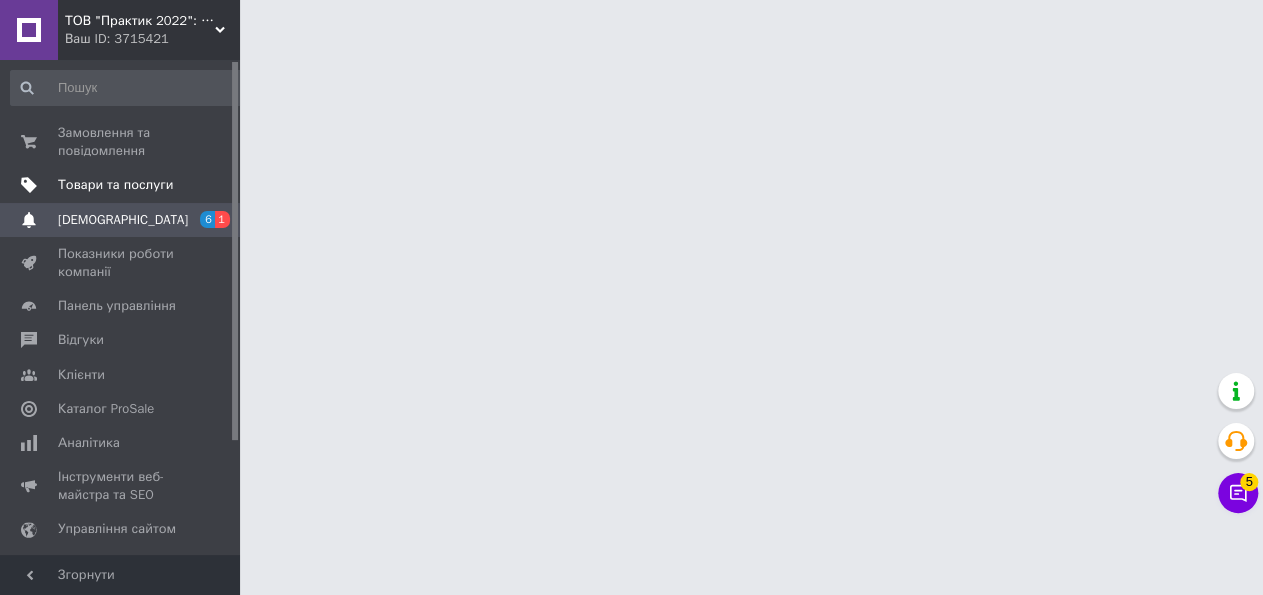 scroll, scrollTop: 0, scrollLeft: 0, axis: both 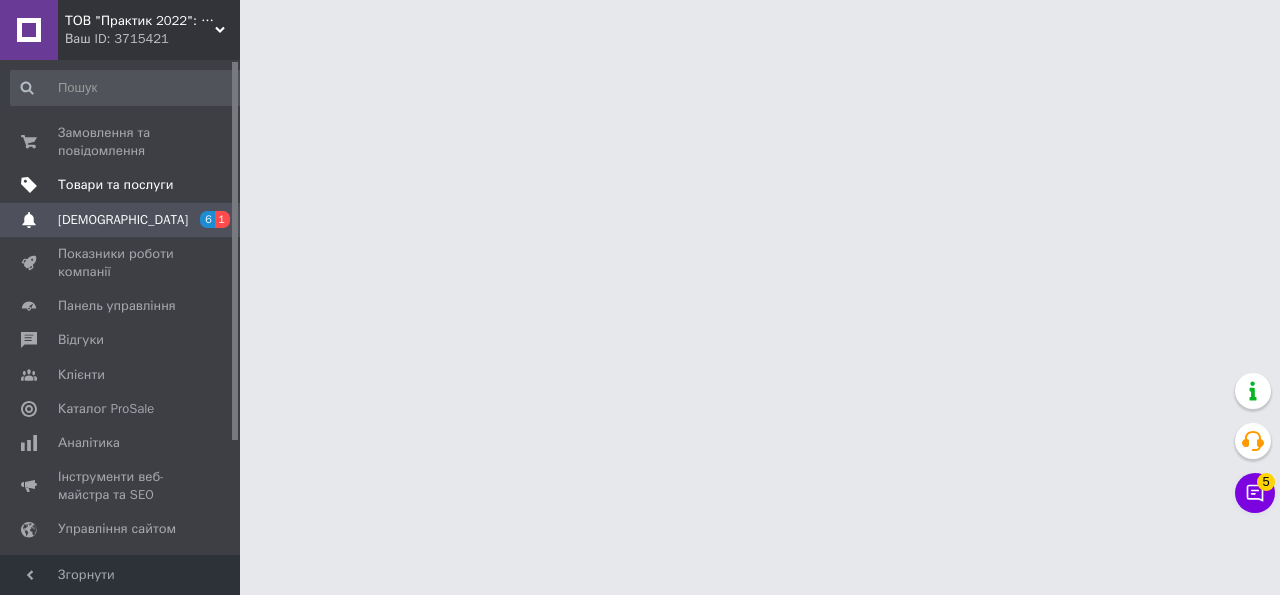 click on "Товари та послуги" at bounding box center [115, 185] 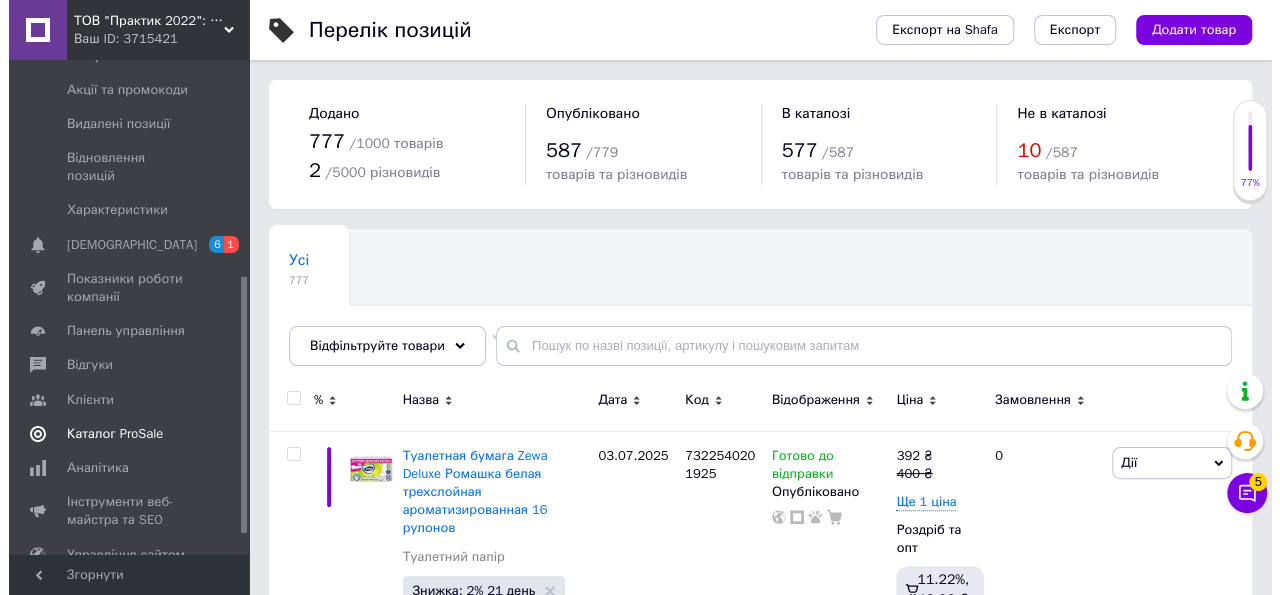 scroll, scrollTop: 416, scrollLeft: 0, axis: vertical 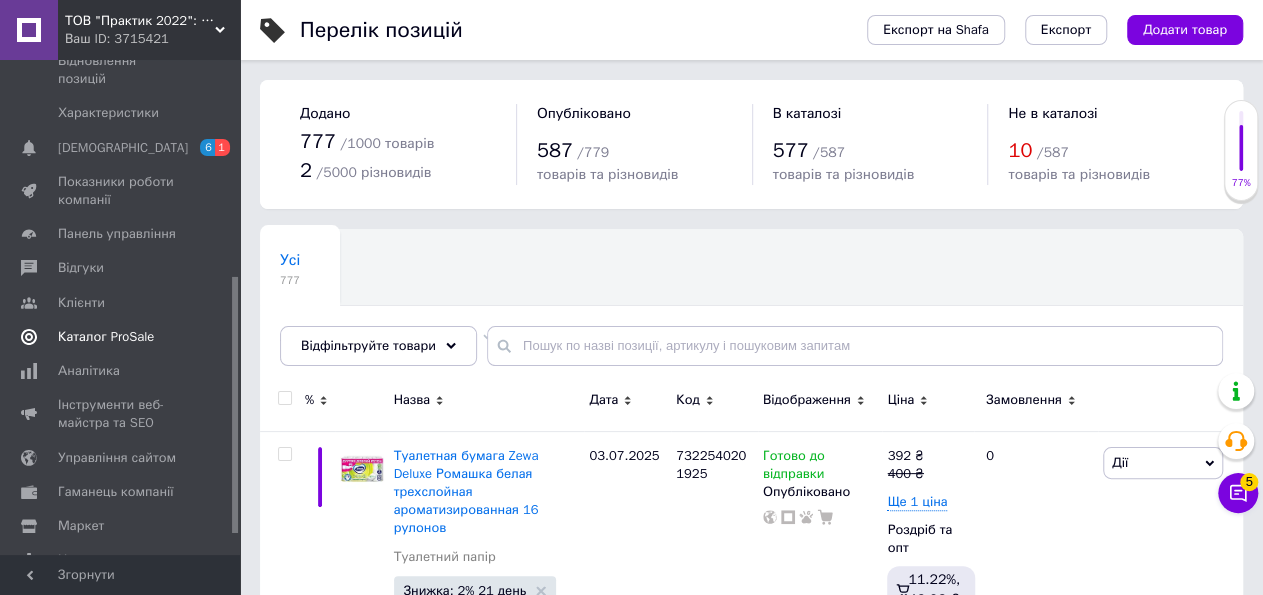 click on "Каталог ProSale" at bounding box center [128, 337] 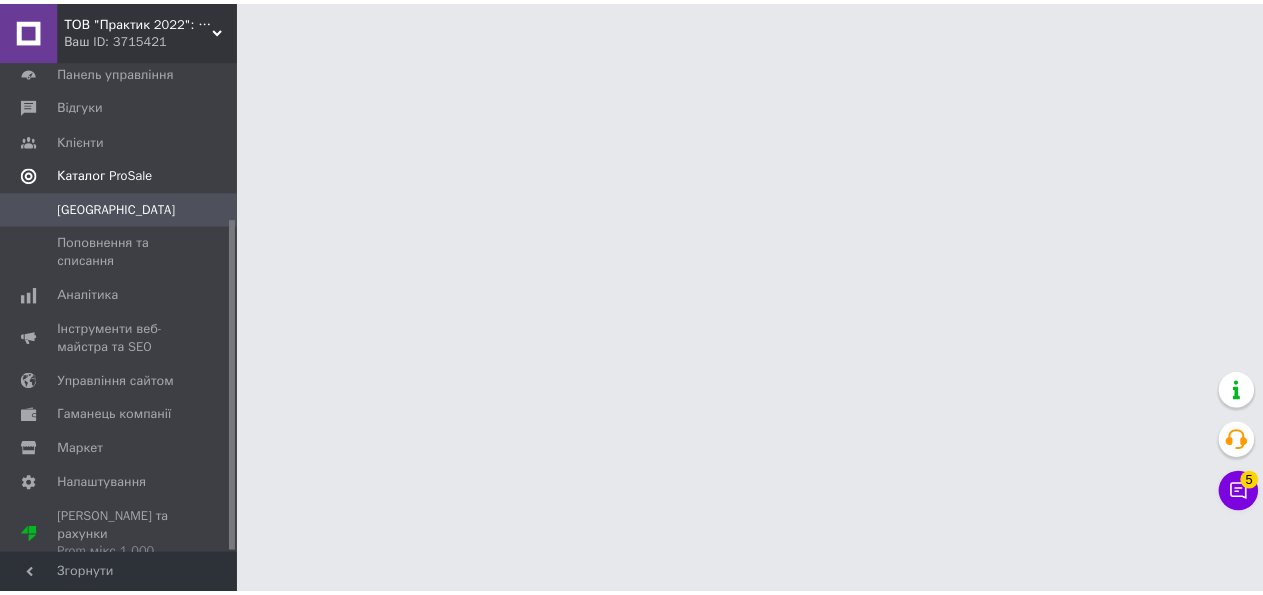 scroll, scrollTop: 234, scrollLeft: 0, axis: vertical 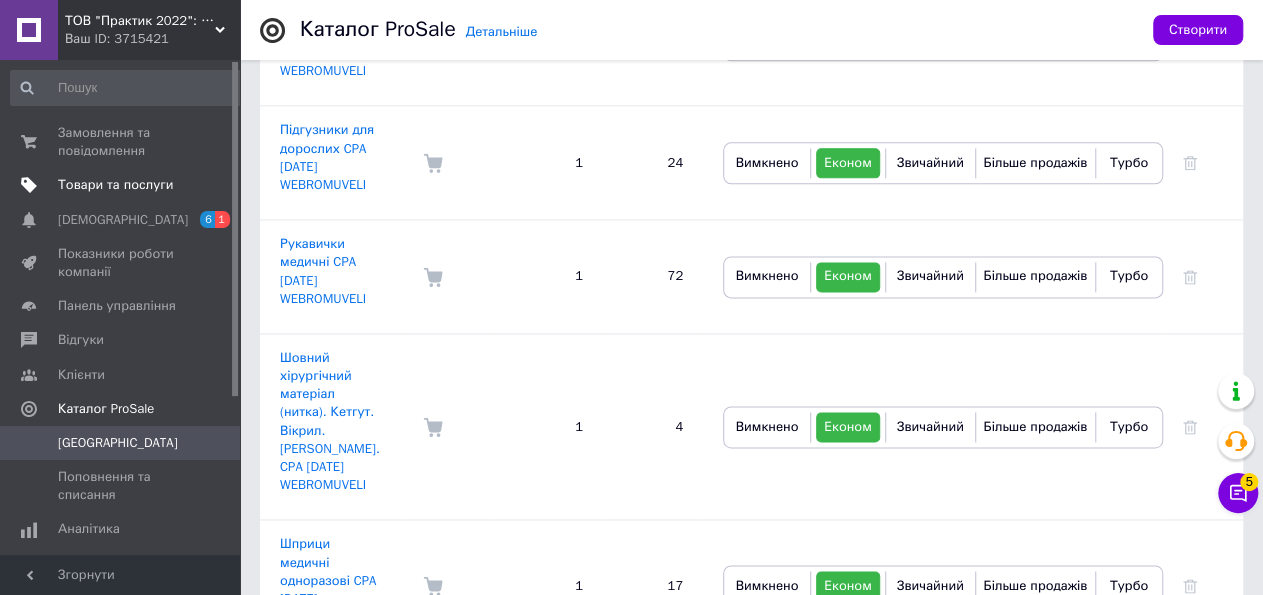 click on "Товари та послуги" at bounding box center [115, 185] 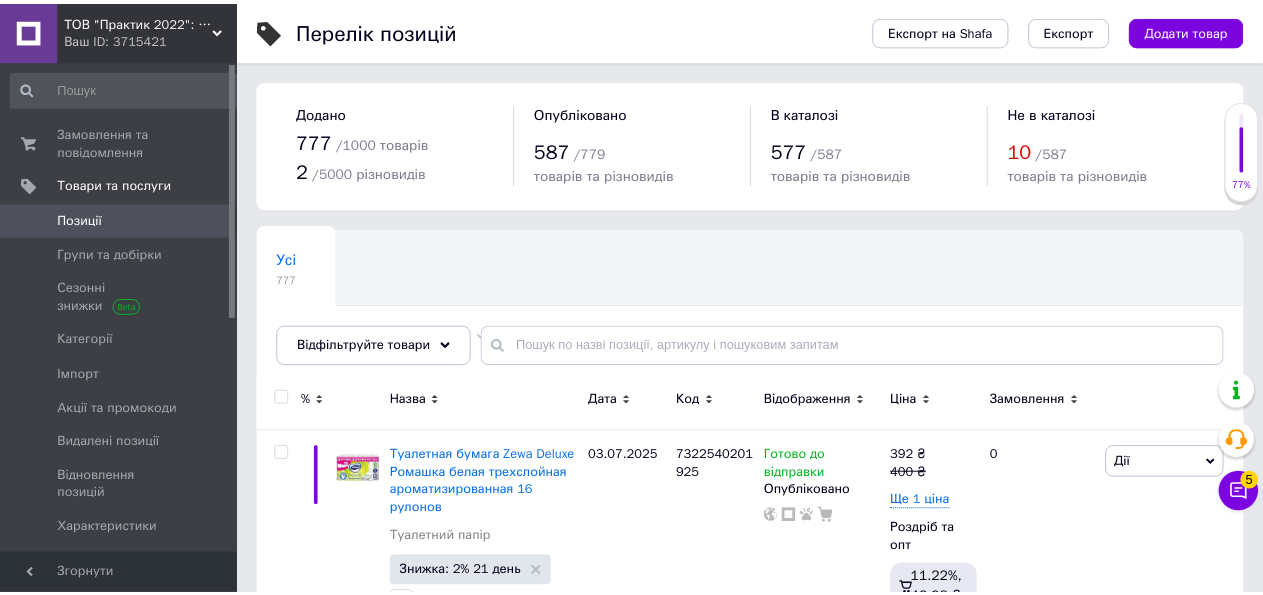 scroll, scrollTop: 208, scrollLeft: 0, axis: vertical 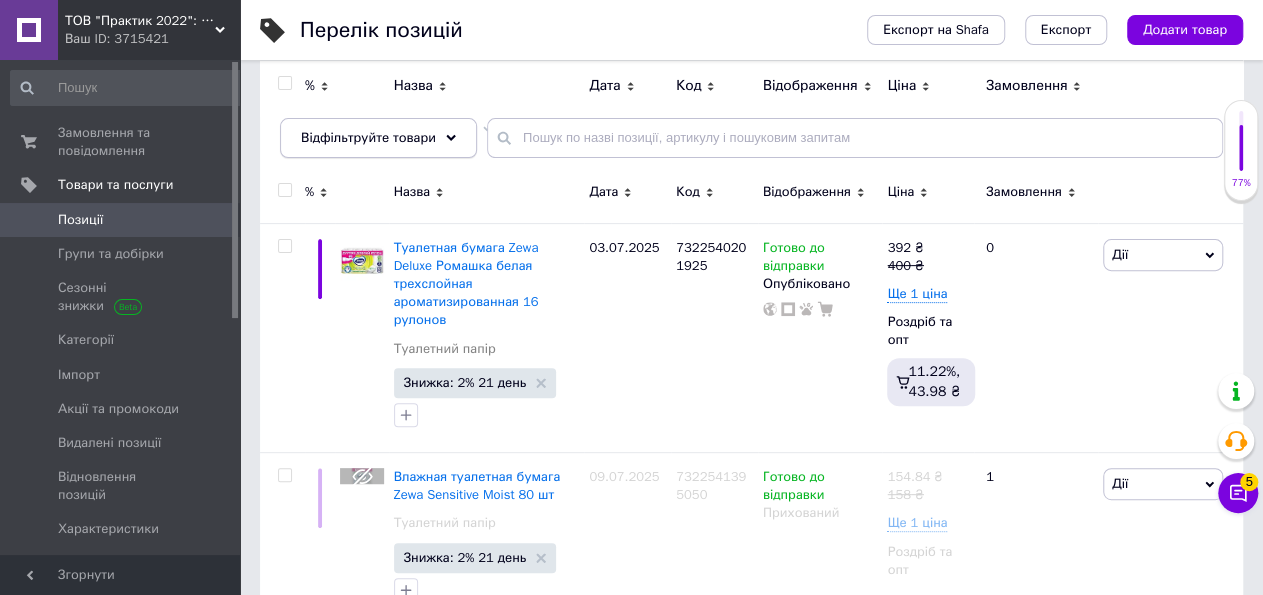 click on "Відфільтруйте товари" at bounding box center (368, 137) 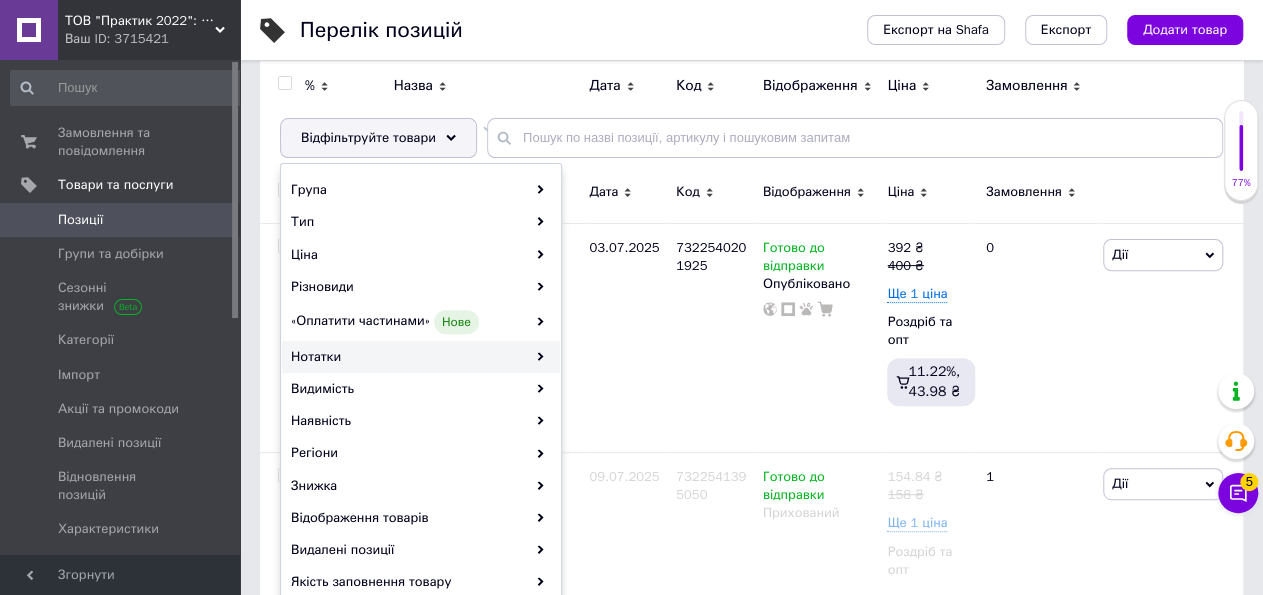 click on "Нотатки" at bounding box center (421, 357) 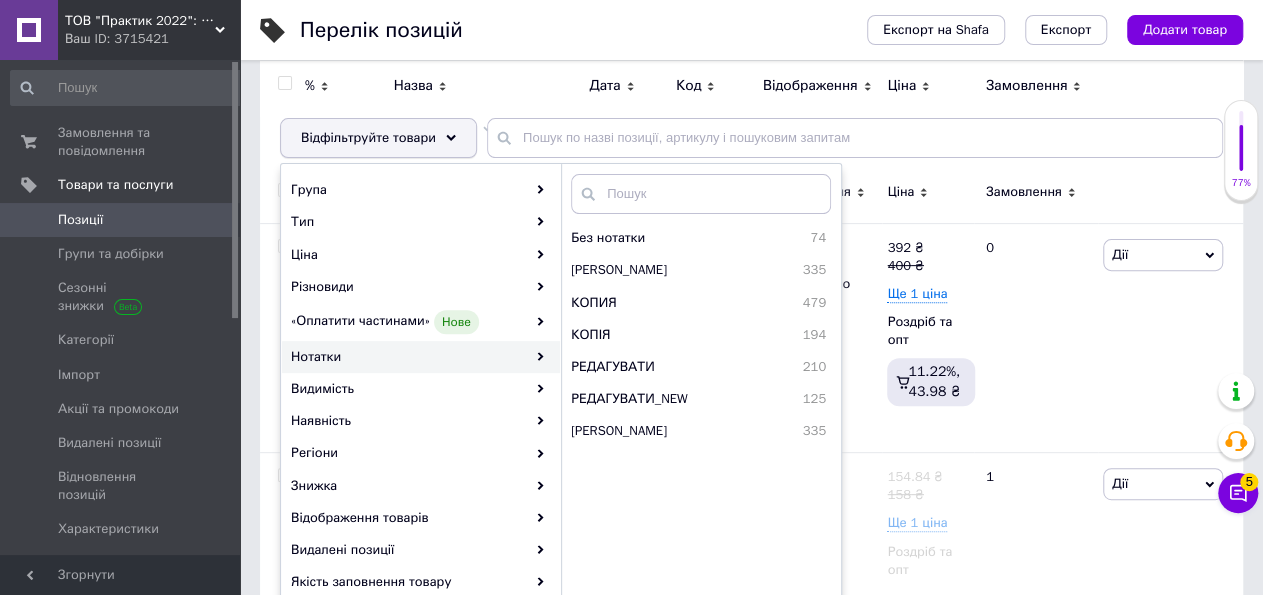 click on "Відфільтруйте товари" at bounding box center [368, 137] 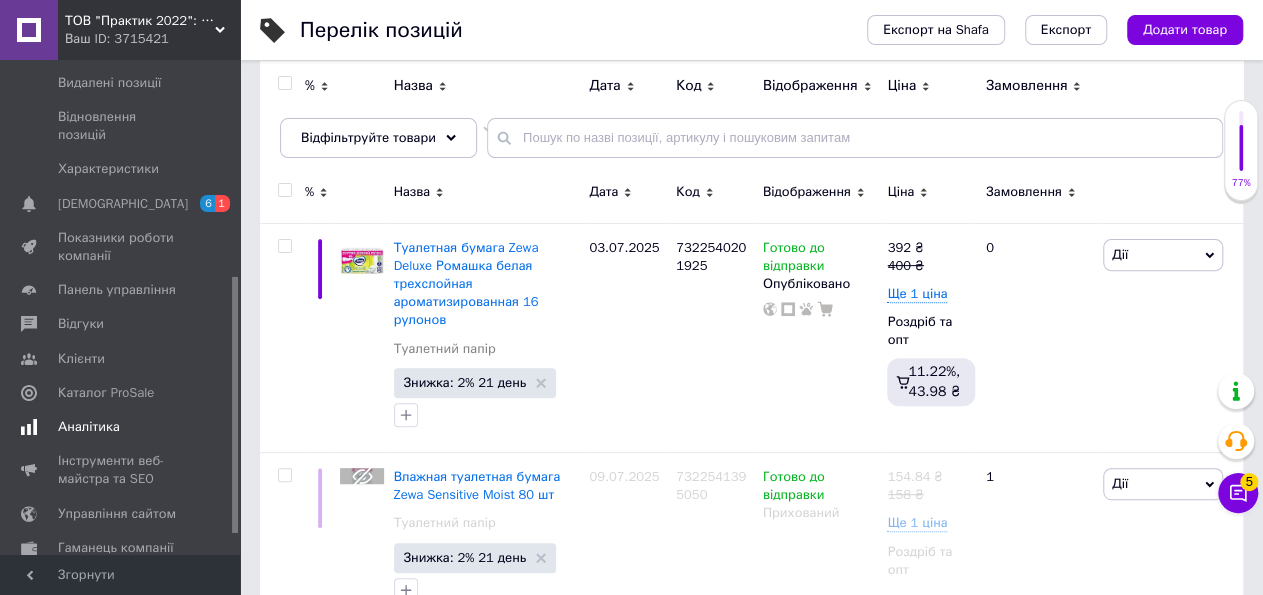scroll, scrollTop: 416, scrollLeft: 0, axis: vertical 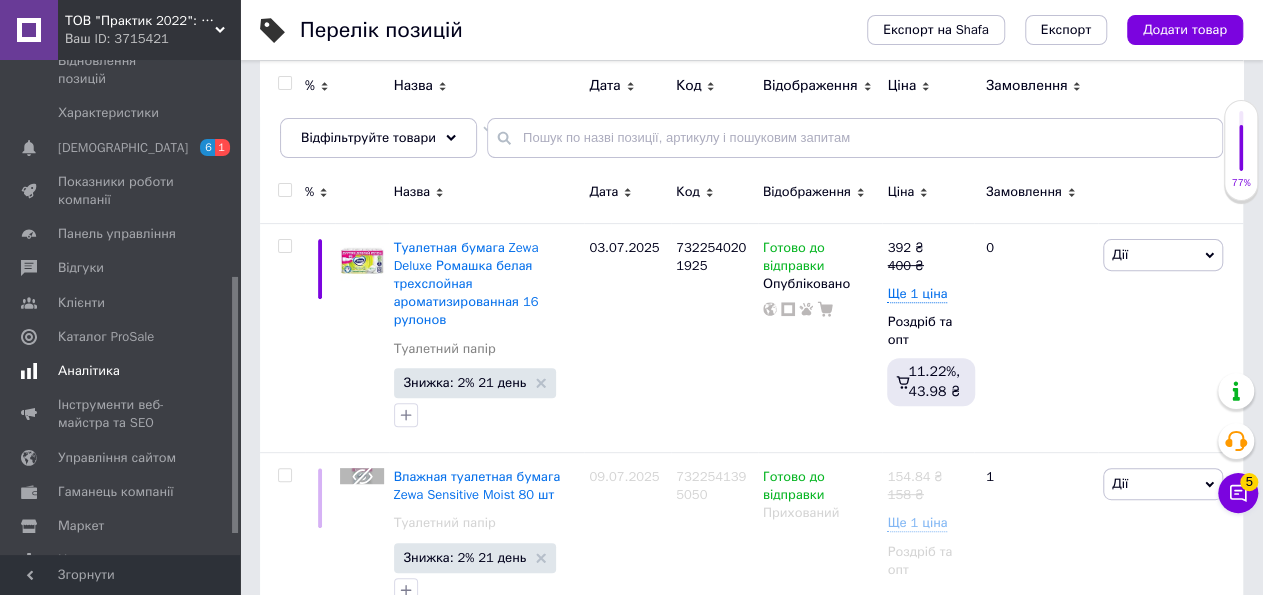 click on "Аналітика" at bounding box center [121, 371] 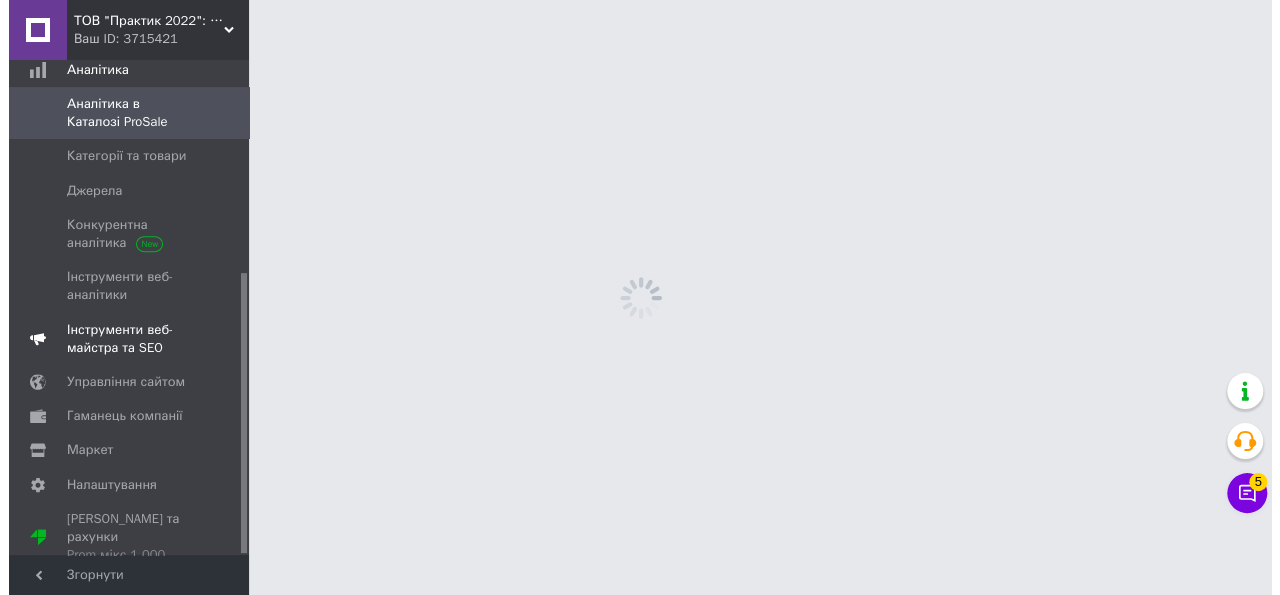 scroll, scrollTop: 0, scrollLeft: 0, axis: both 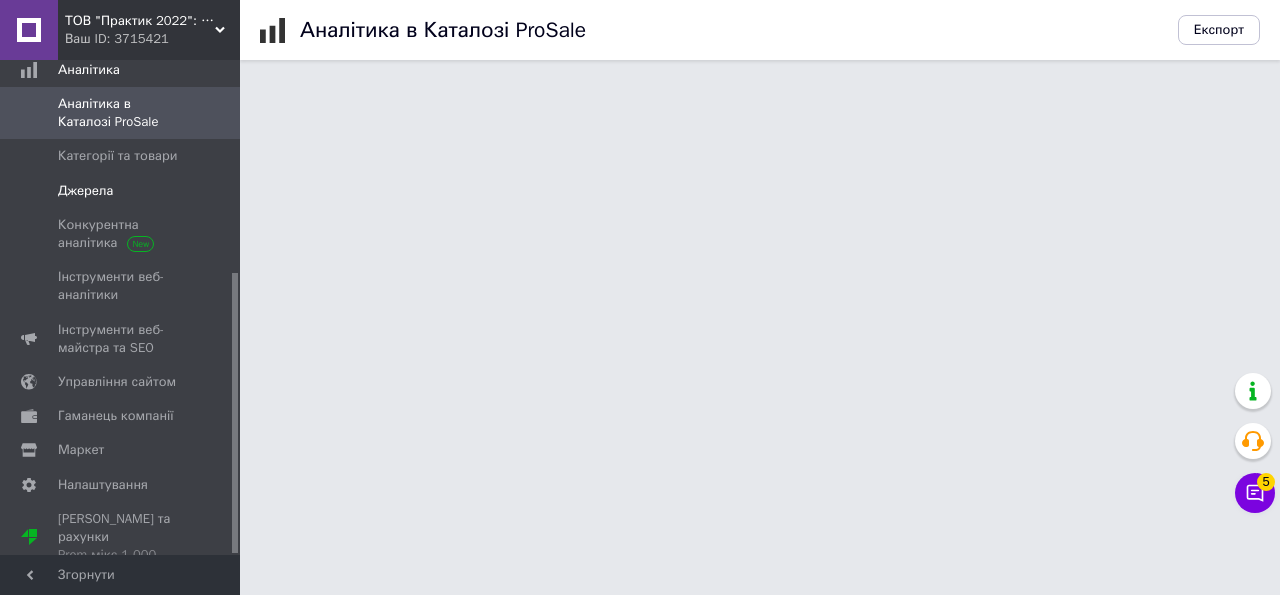 click on "Джерела" at bounding box center [128, 191] 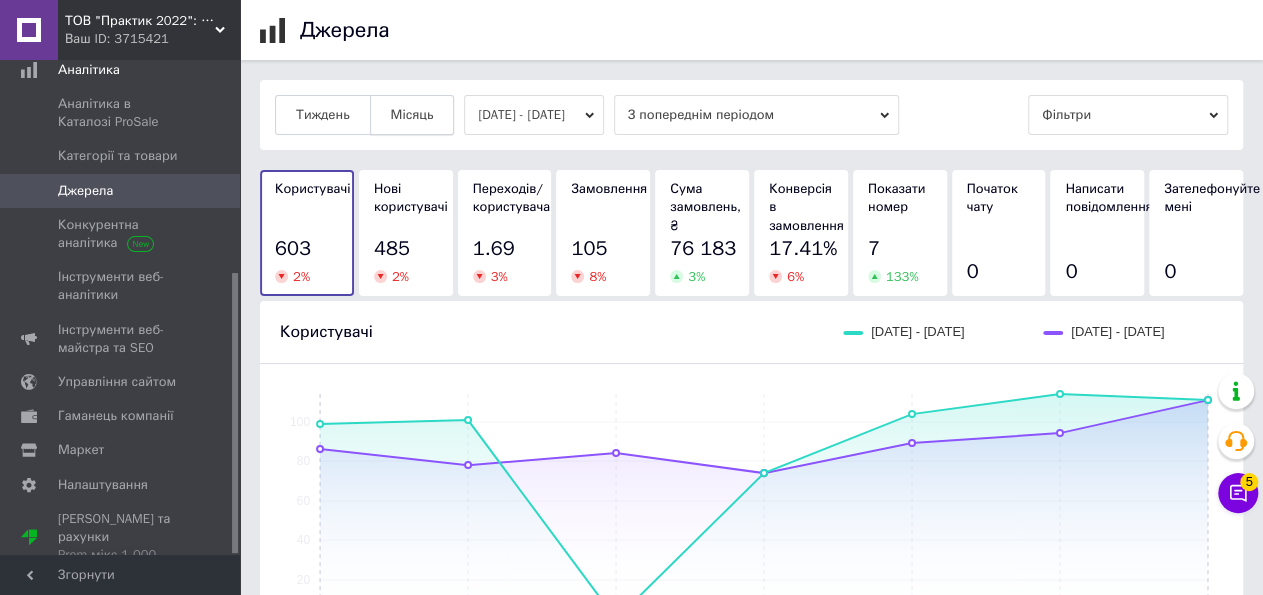 click on "Місяць" at bounding box center [412, 115] 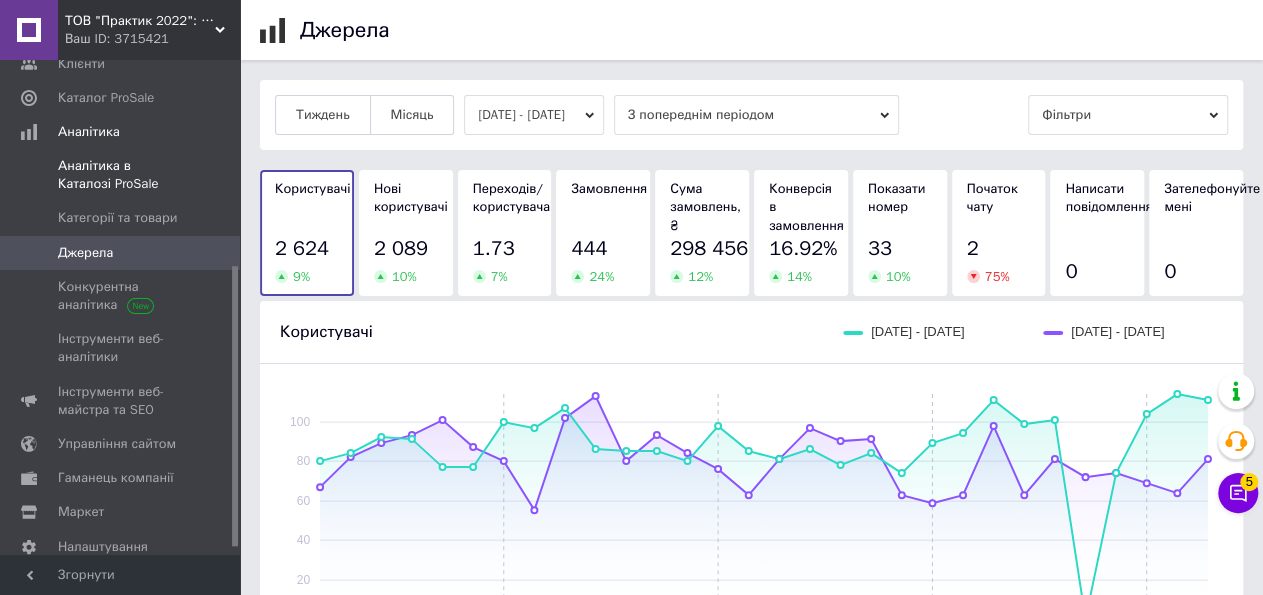 scroll, scrollTop: 269, scrollLeft: 0, axis: vertical 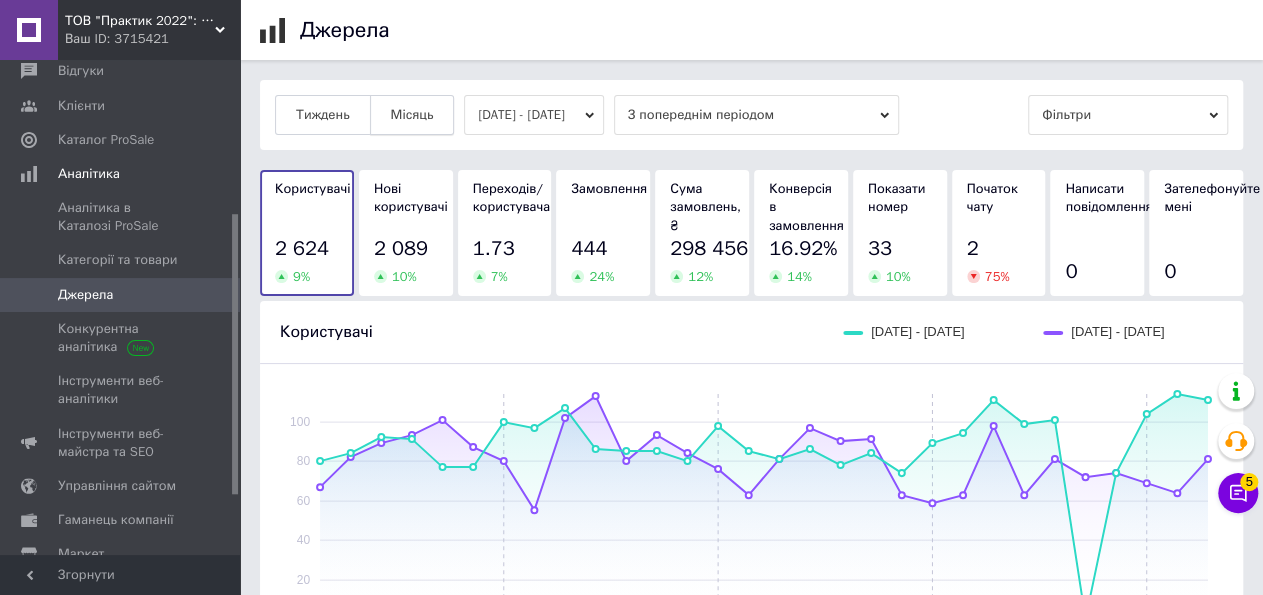click on "Місяць" at bounding box center [412, 115] 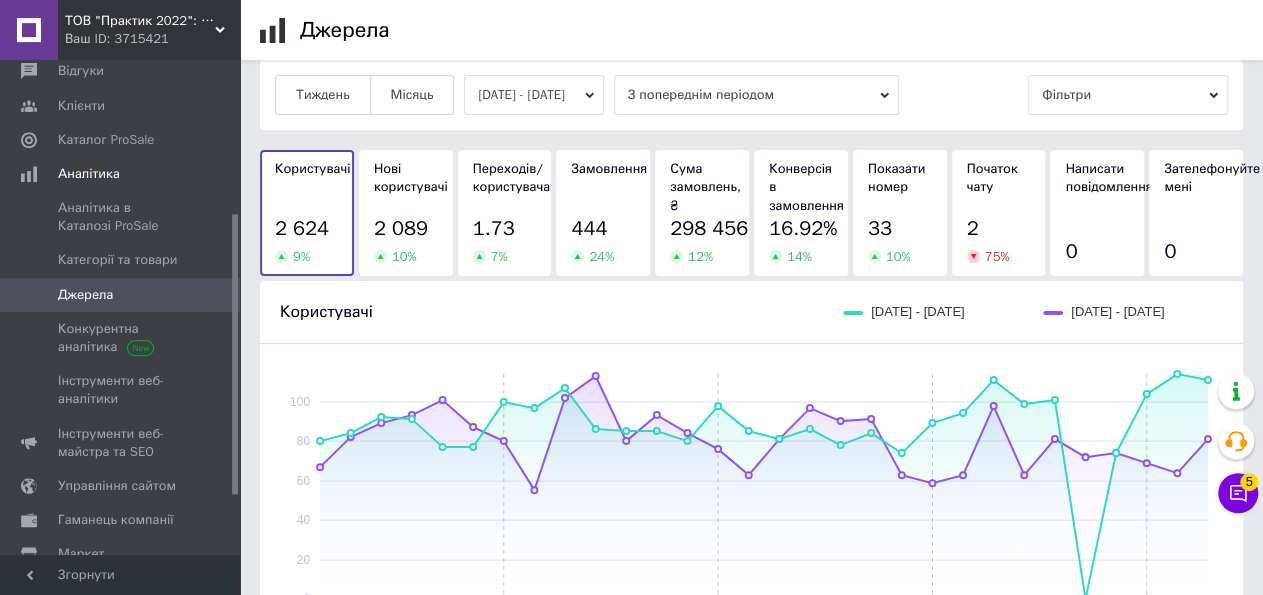 scroll, scrollTop: 0, scrollLeft: 0, axis: both 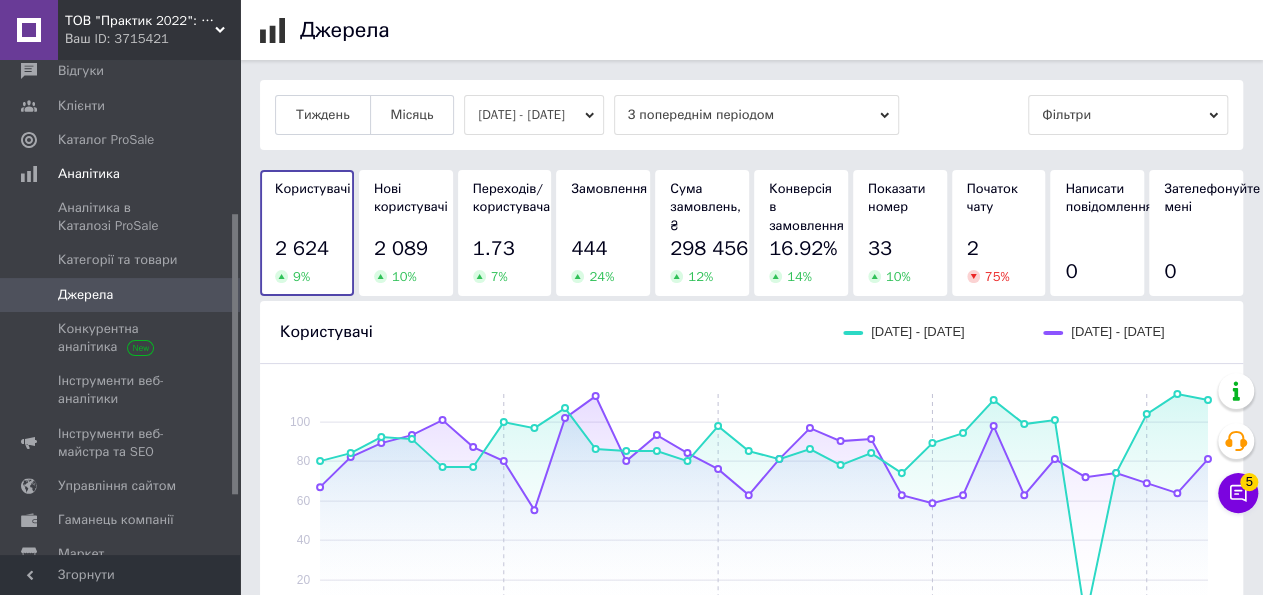 click on "[DATE] - [DATE]" at bounding box center [534, 115] 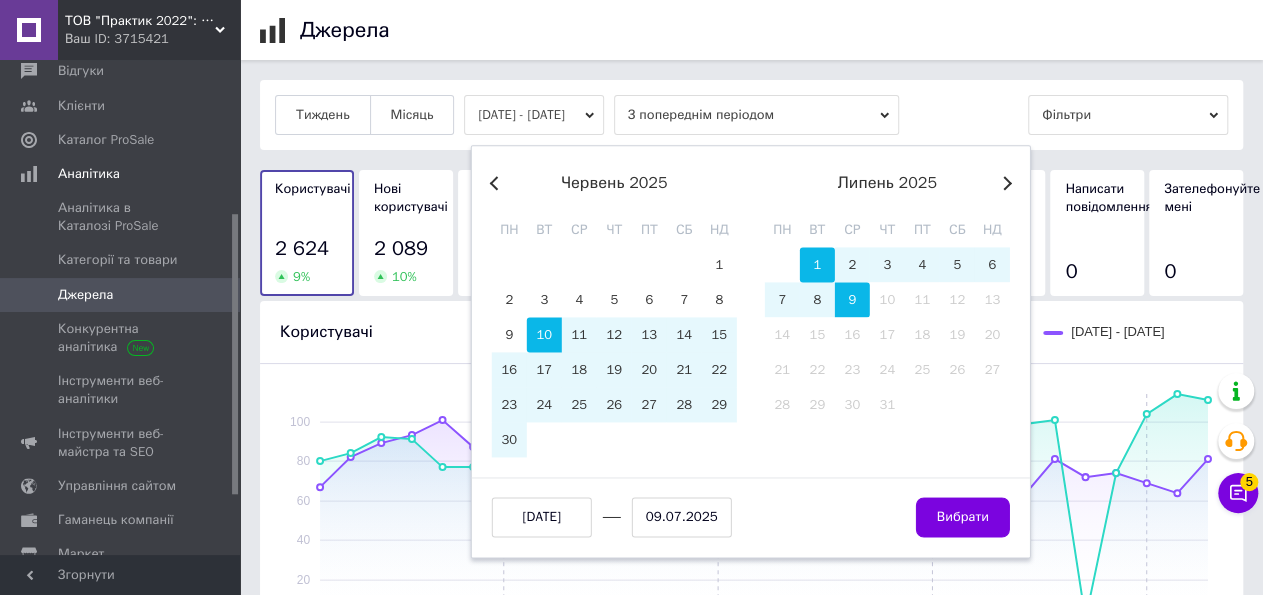 click on "1" at bounding box center (817, 264) 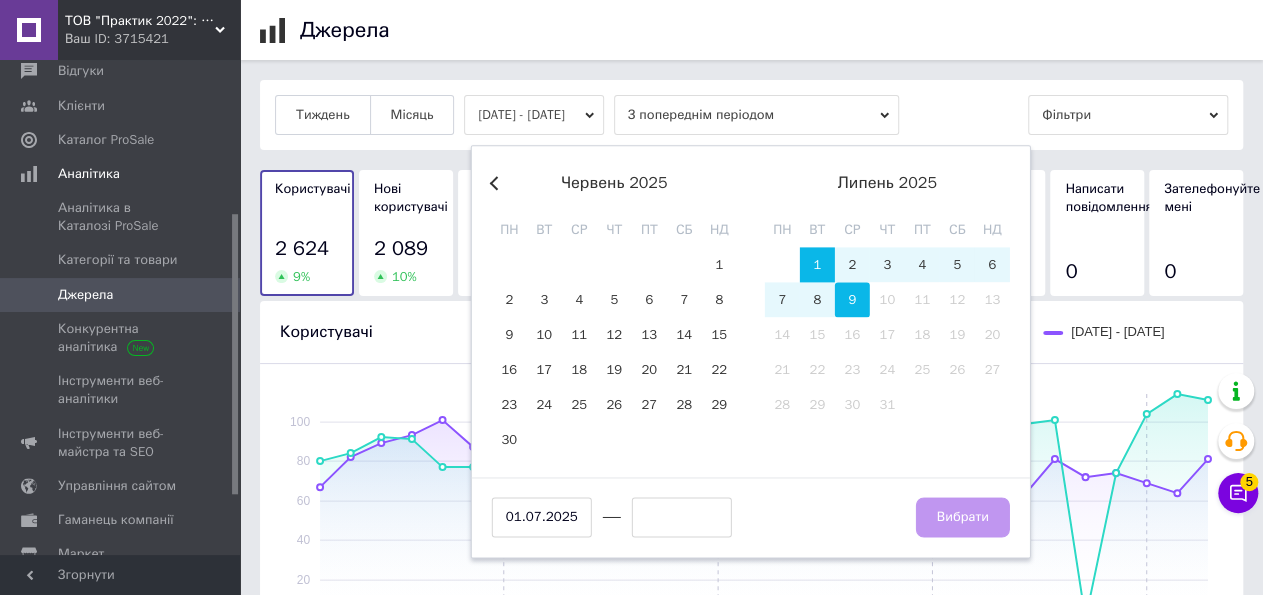 click on "9" at bounding box center [852, 299] 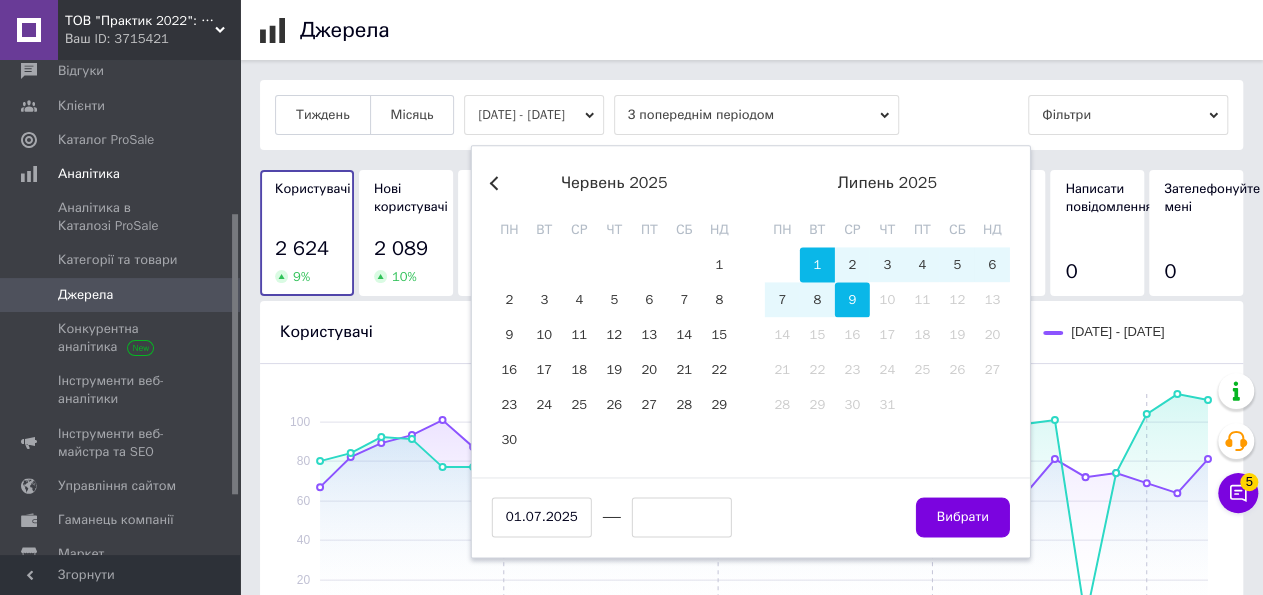 type on "09.07.2025" 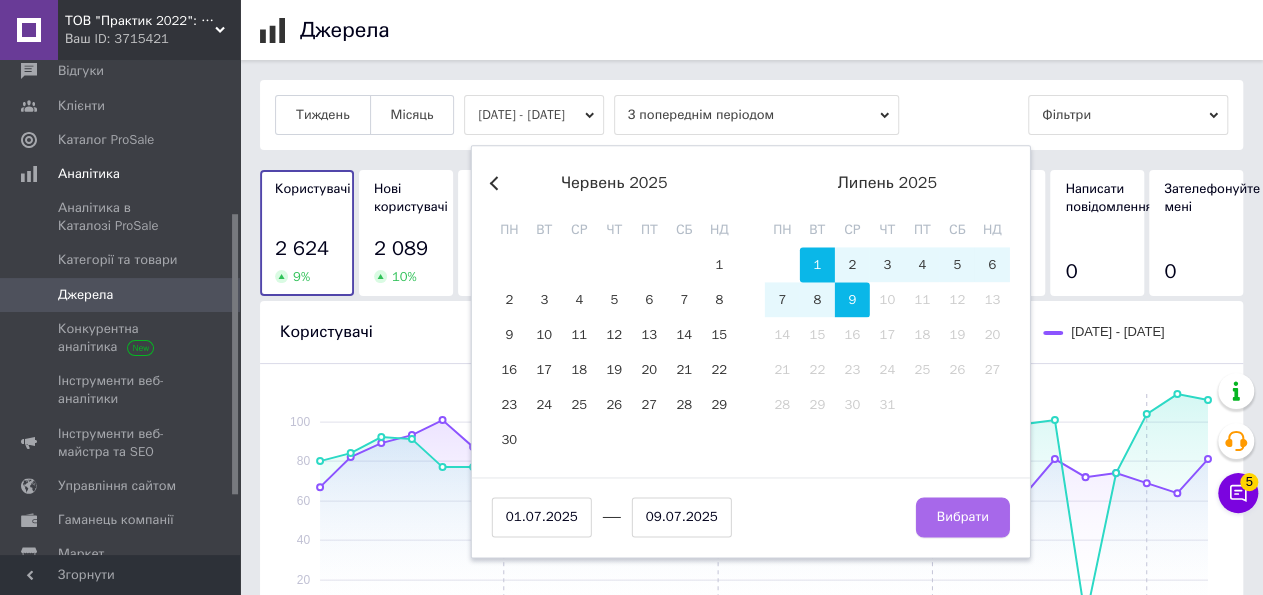 click on "Вибрати" at bounding box center [963, 517] 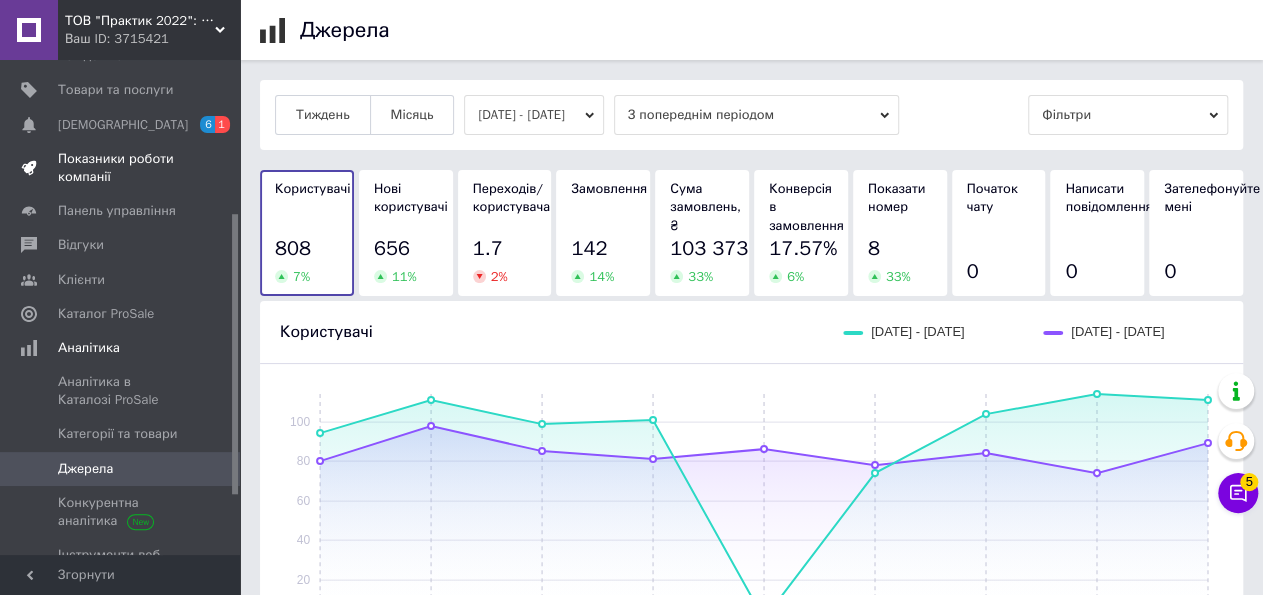 scroll, scrollTop: 0, scrollLeft: 0, axis: both 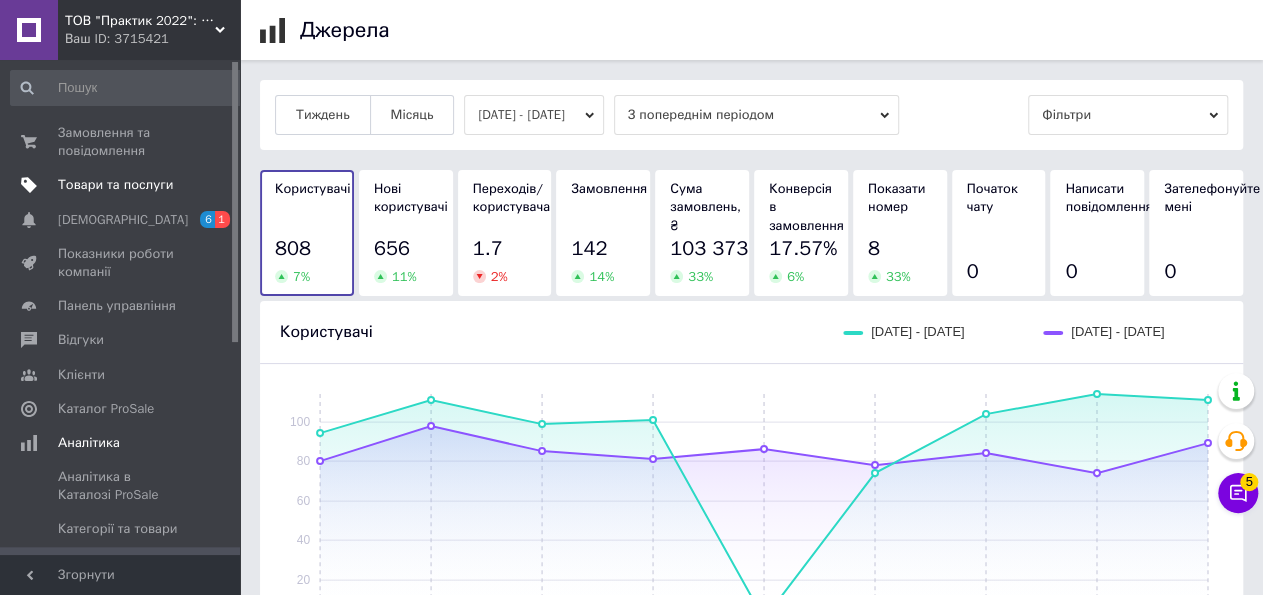 click on "Товари та послуги" at bounding box center [115, 185] 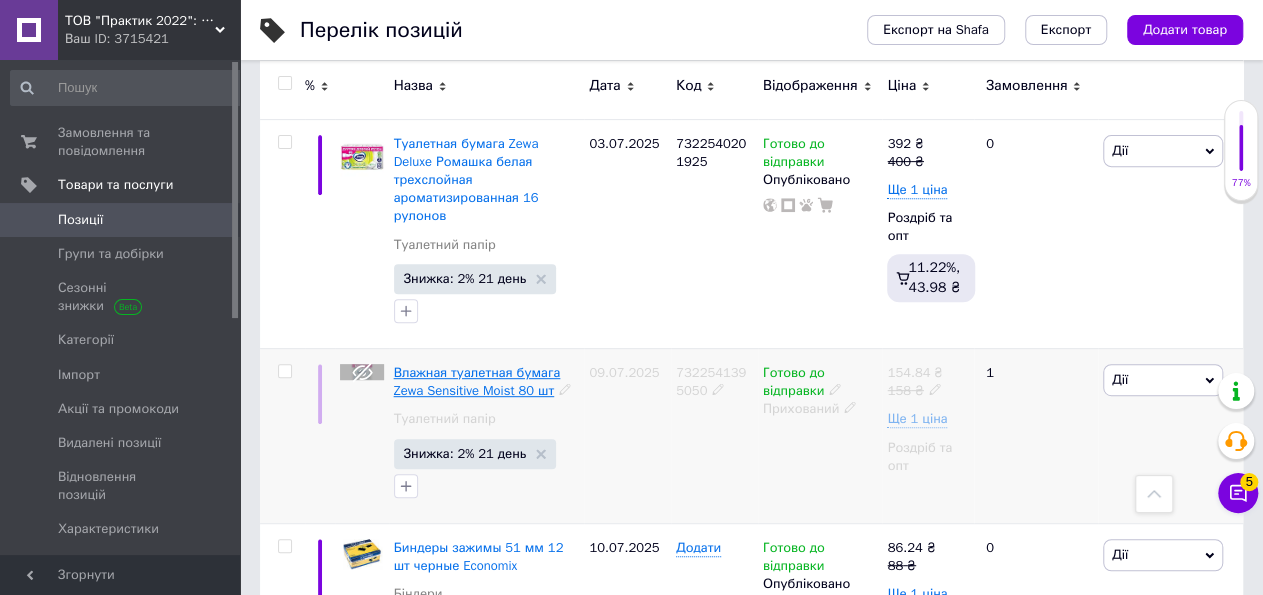 scroll, scrollTop: 0, scrollLeft: 0, axis: both 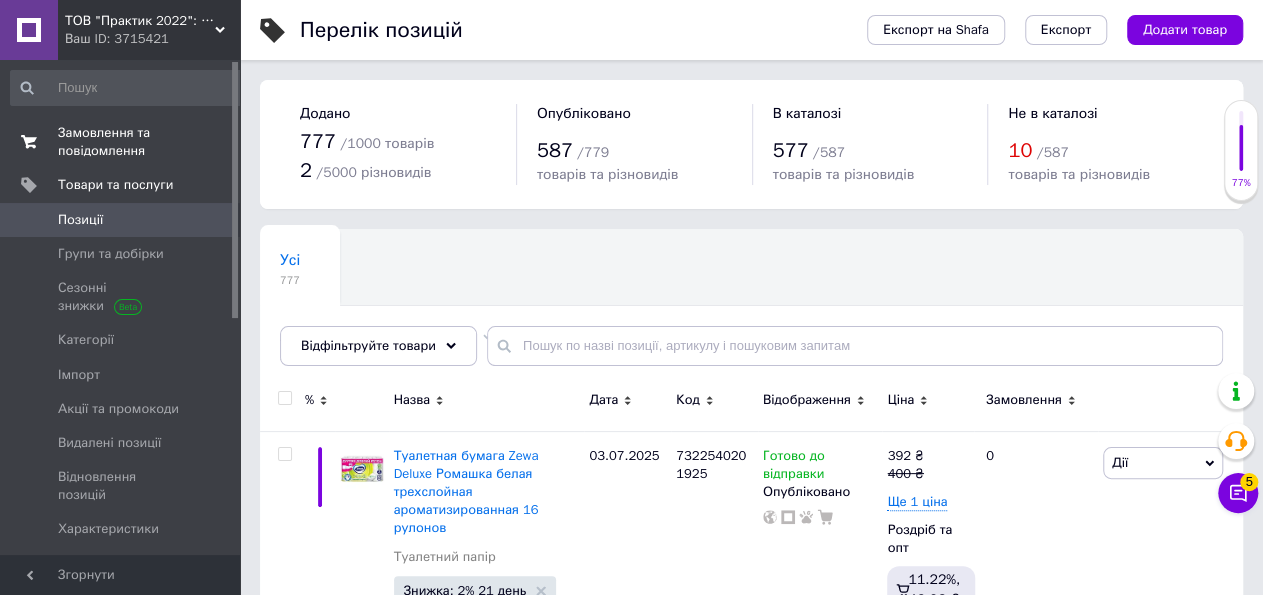 click on "Замовлення та повідомлення" at bounding box center (121, 142) 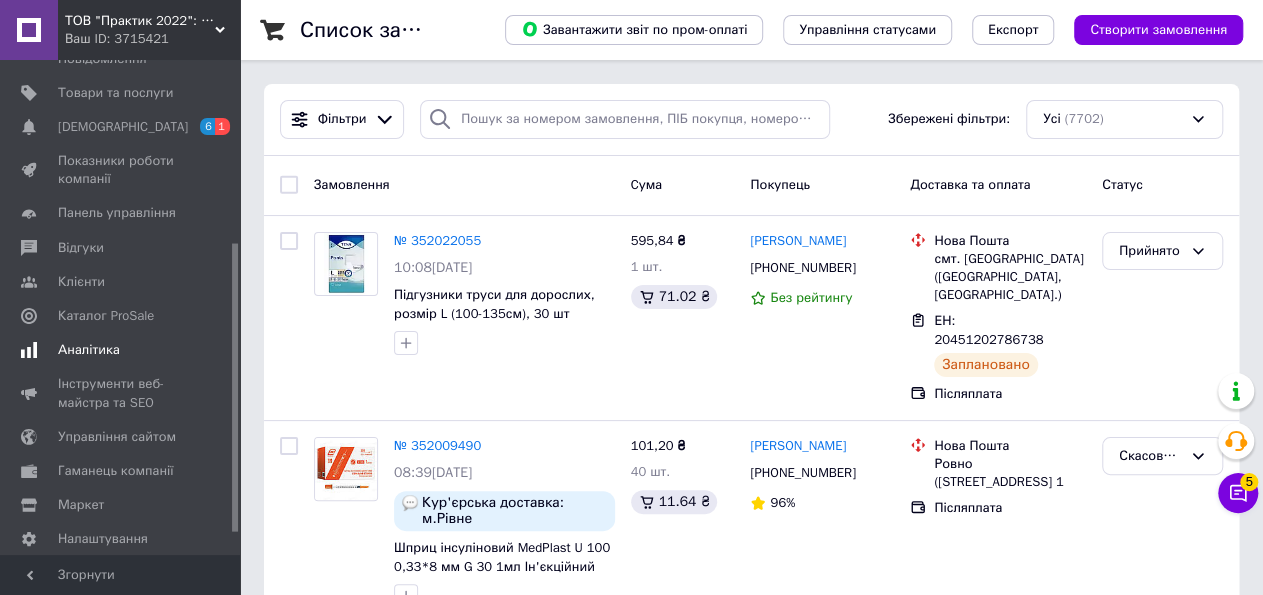 click on "Аналітика" at bounding box center (121, 350) 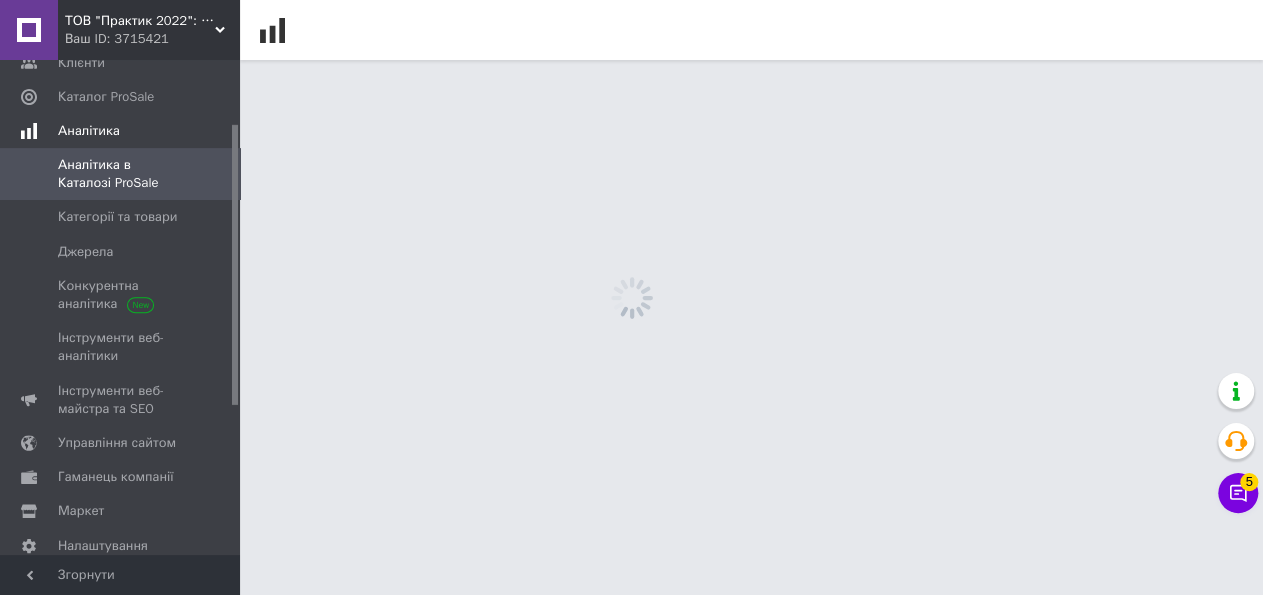 scroll, scrollTop: 111, scrollLeft: 0, axis: vertical 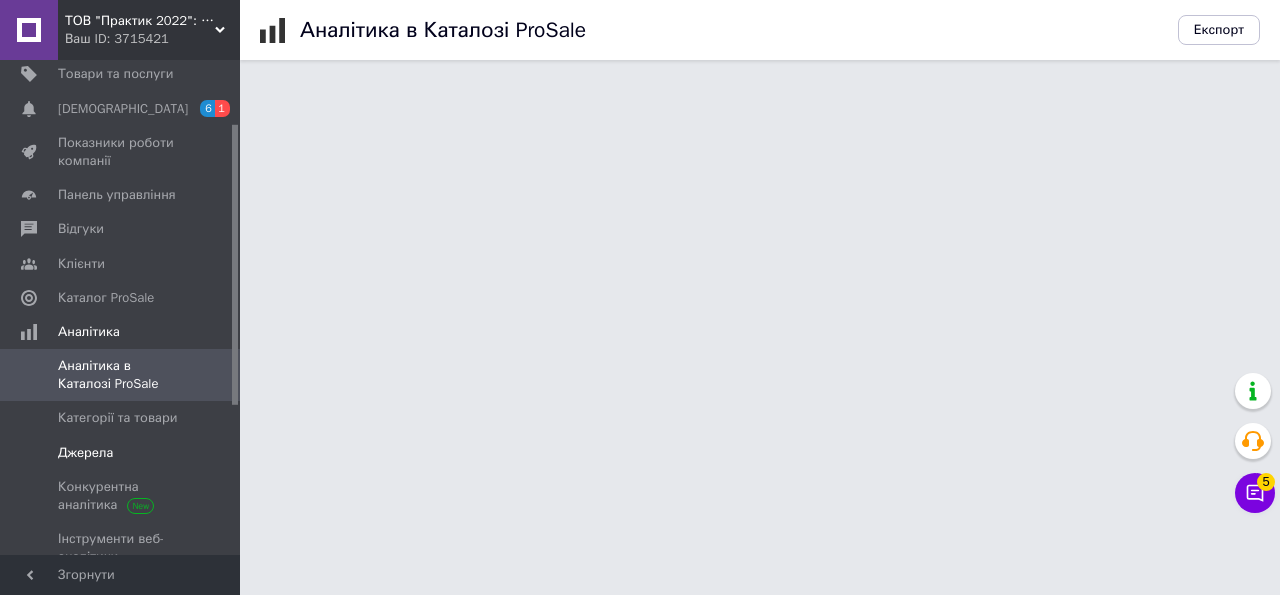 click on "Джерела" at bounding box center (121, 453) 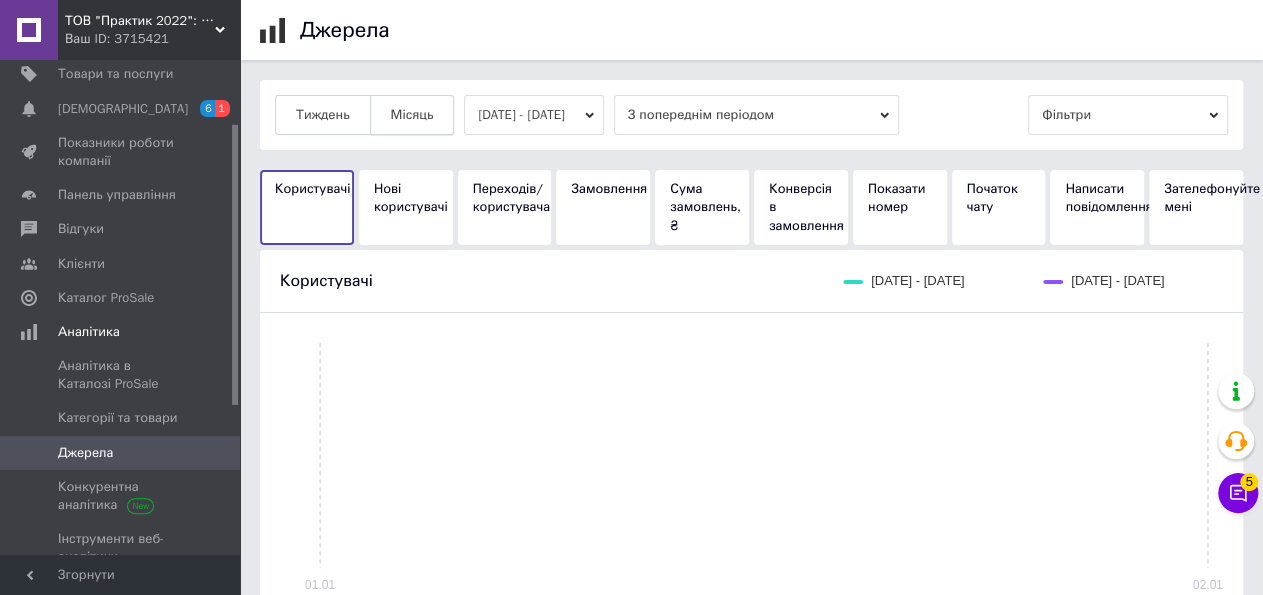 click on "Місяць" at bounding box center (412, 115) 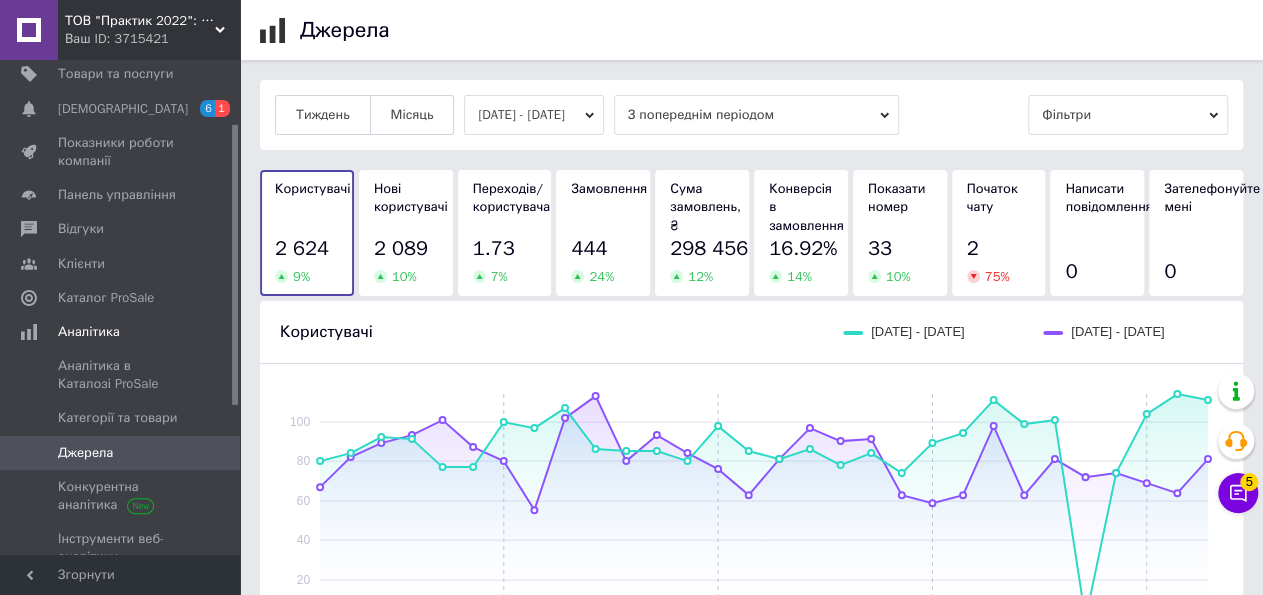 click on "ТОВ "Практик 2022": Інтернет-магазин медичних, офісних, канцелярських та господарських товарів Ваш ID: 3715421" at bounding box center (149, 30) 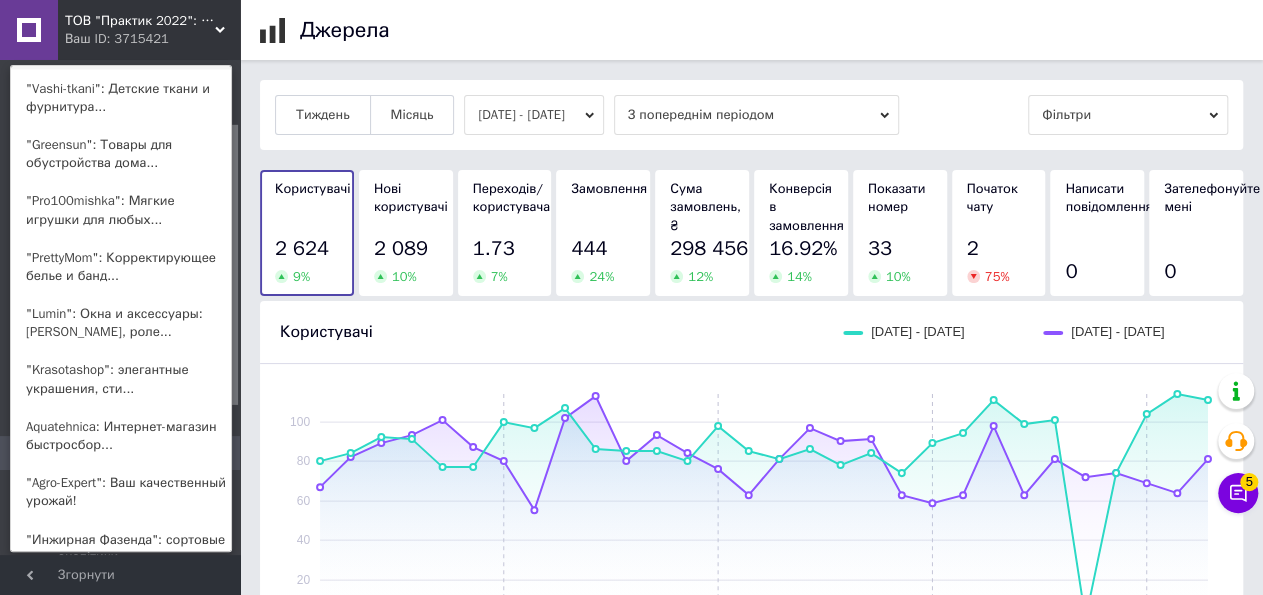 scroll, scrollTop: 2080, scrollLeft: 0, axis: vertical 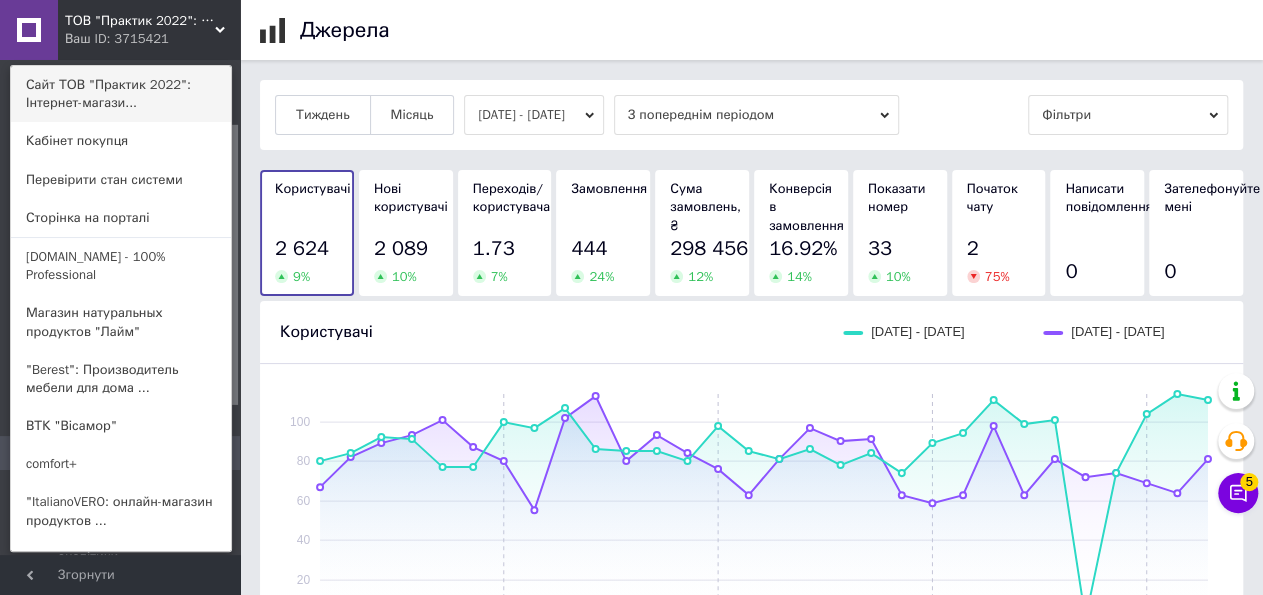 click on "Сайт ТОВ "Практик 2022": Інтернет-магази..." at bounding box center [121, 94] 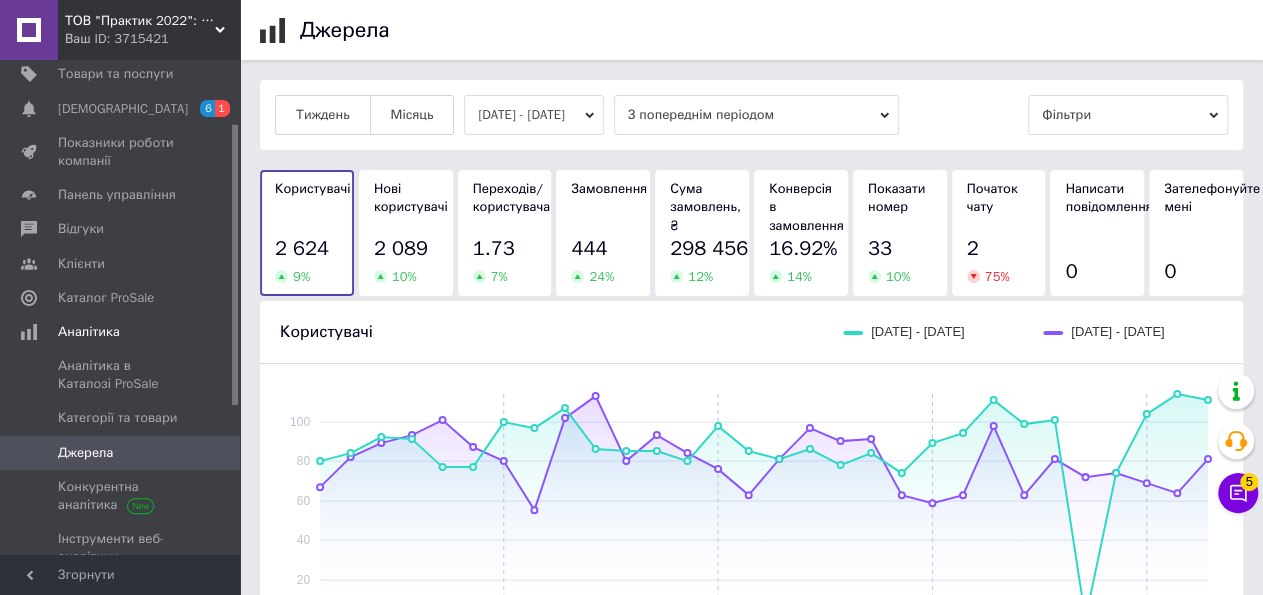 click on "Ваш ID: 3715421" at bounding box center (152, 39) 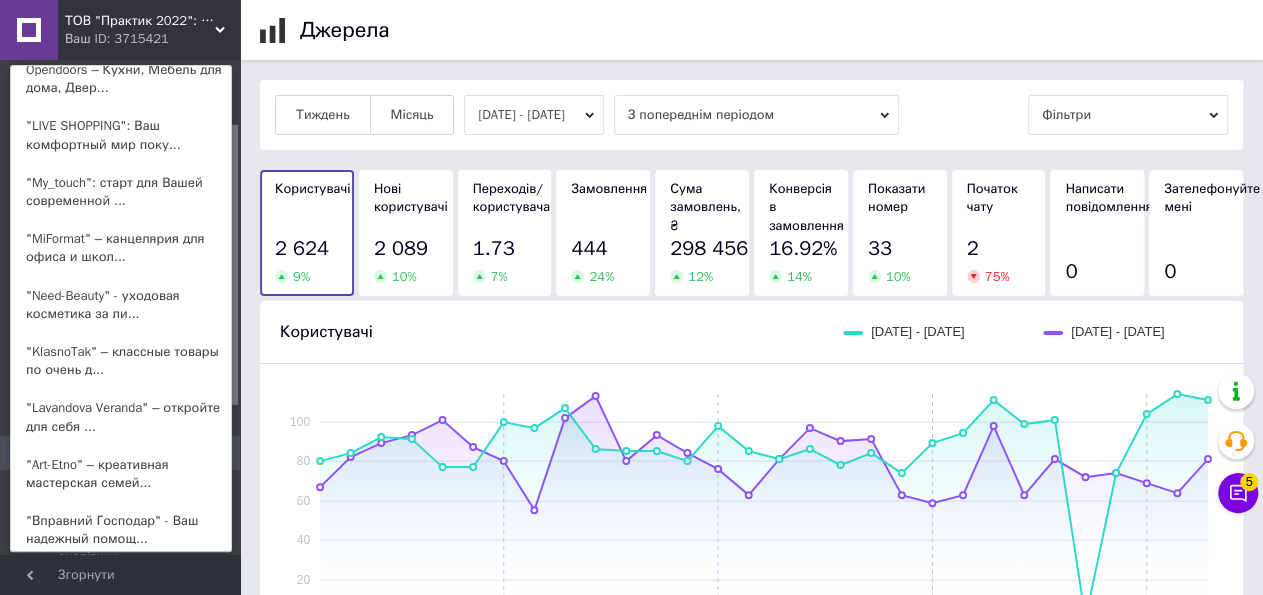 scroll, scrollTop: 4391, scrollLeft: 0, axis: vertical 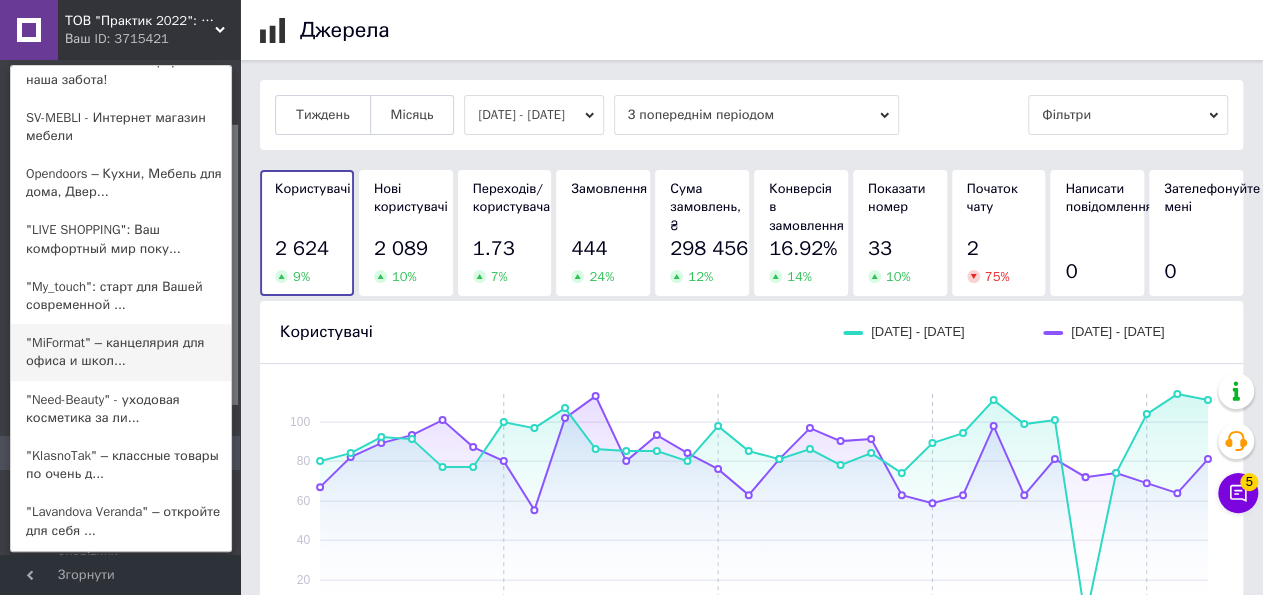 click on ""MiFormat" – канцелярия для офиса и школ..." at bounding box center (121, 352) 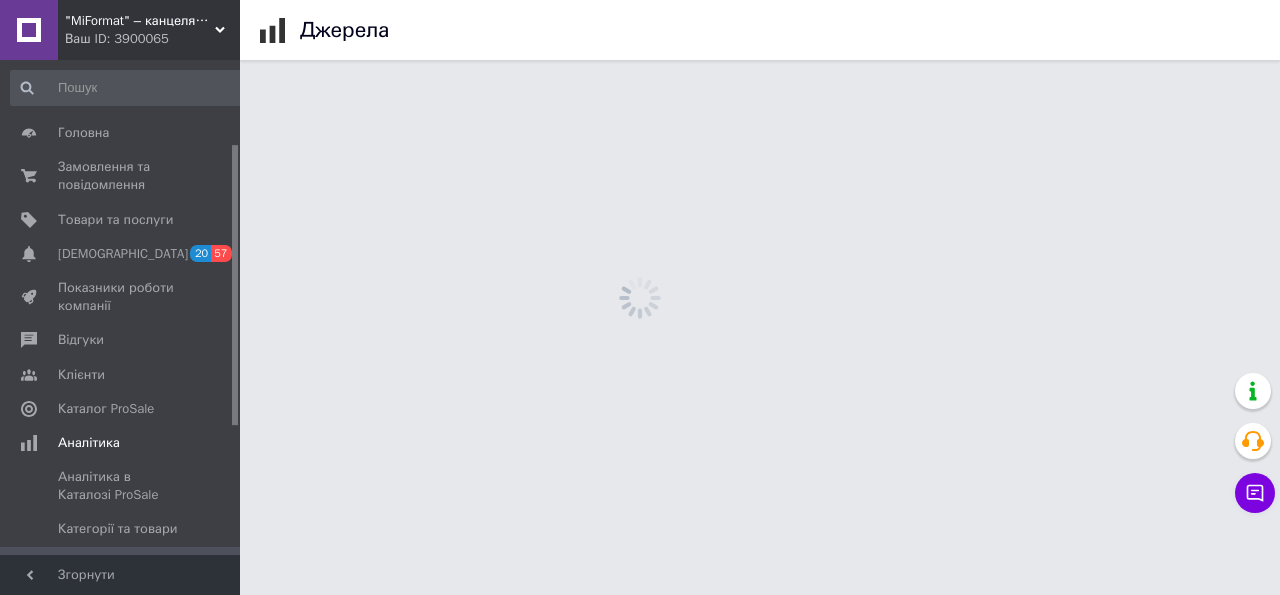 scroll, scrollTop: 0, scrollLeft: 0, axis: both 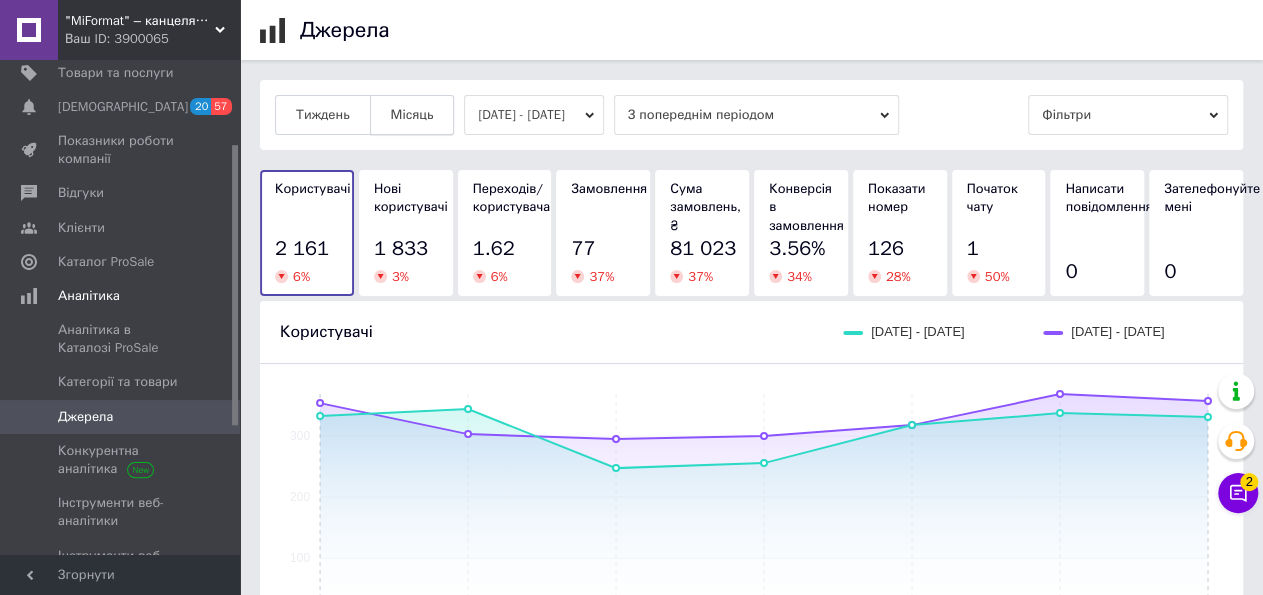 click on "Місяць" at bounding box center (412, 115) 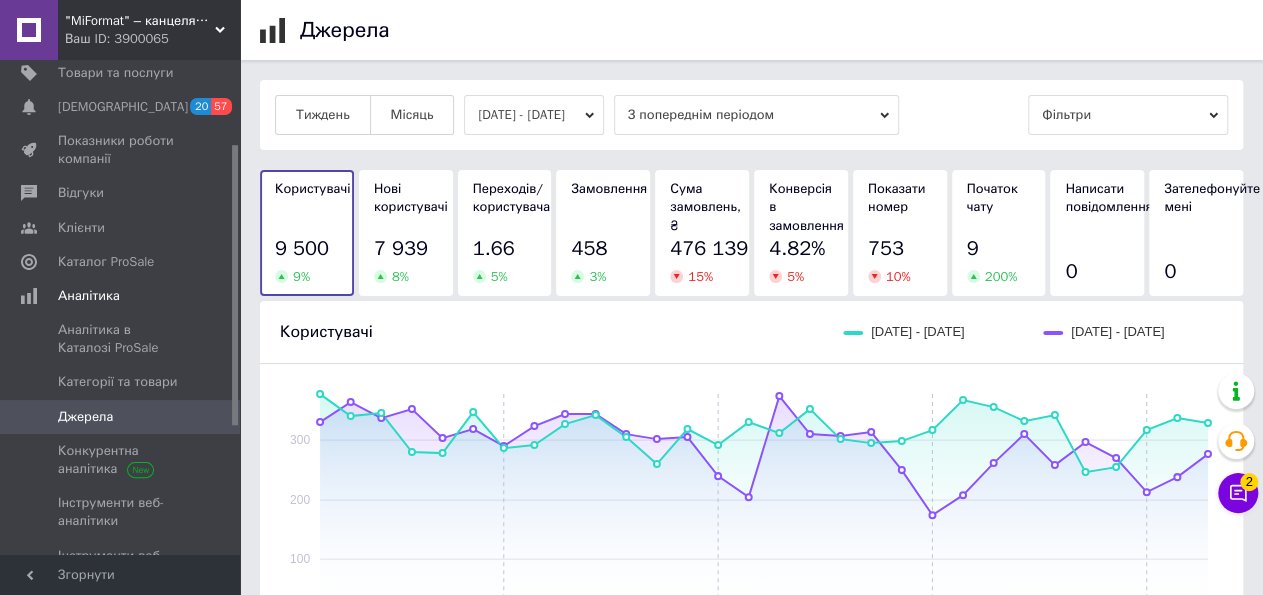 click on "Фільтри" at bounding box center (1128, 115) 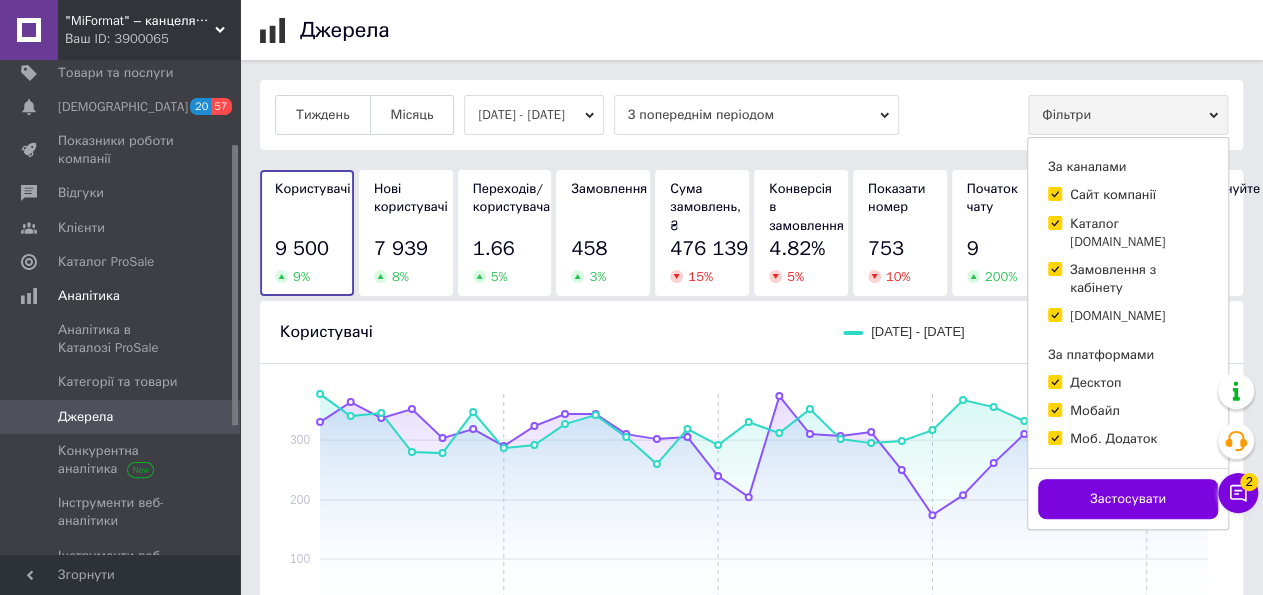 click on "Каталог [DOMAIN_NAME]" at bounding box center [1139, 233] 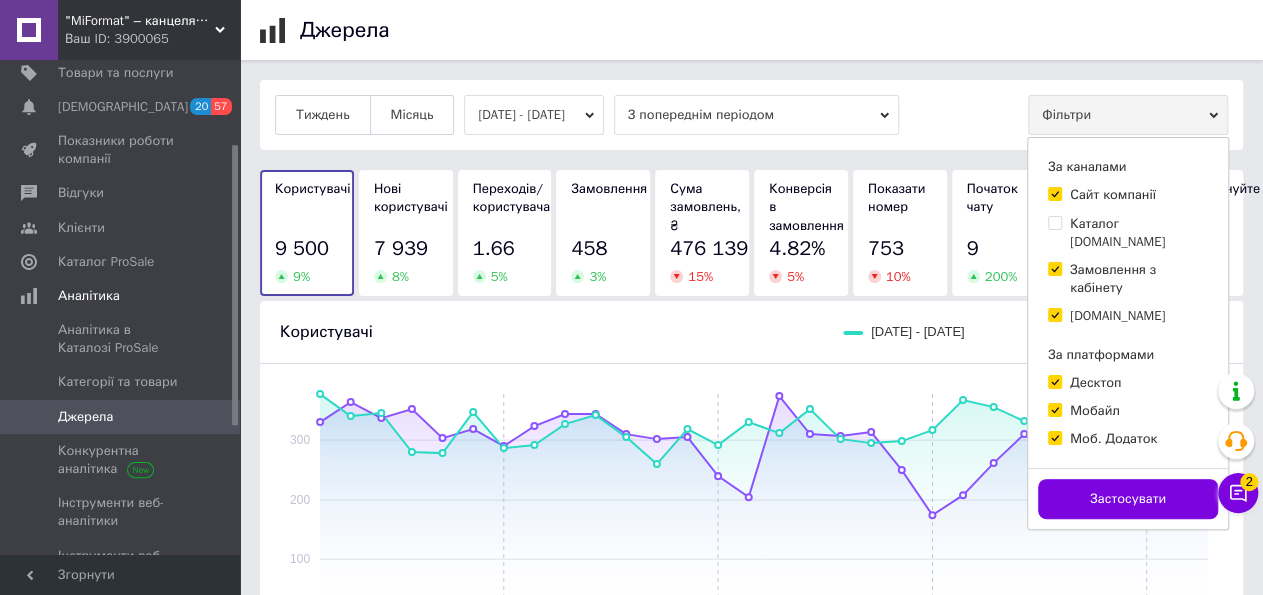 click on "Замовлення з кабінету" at bounding box center (1139, 279) 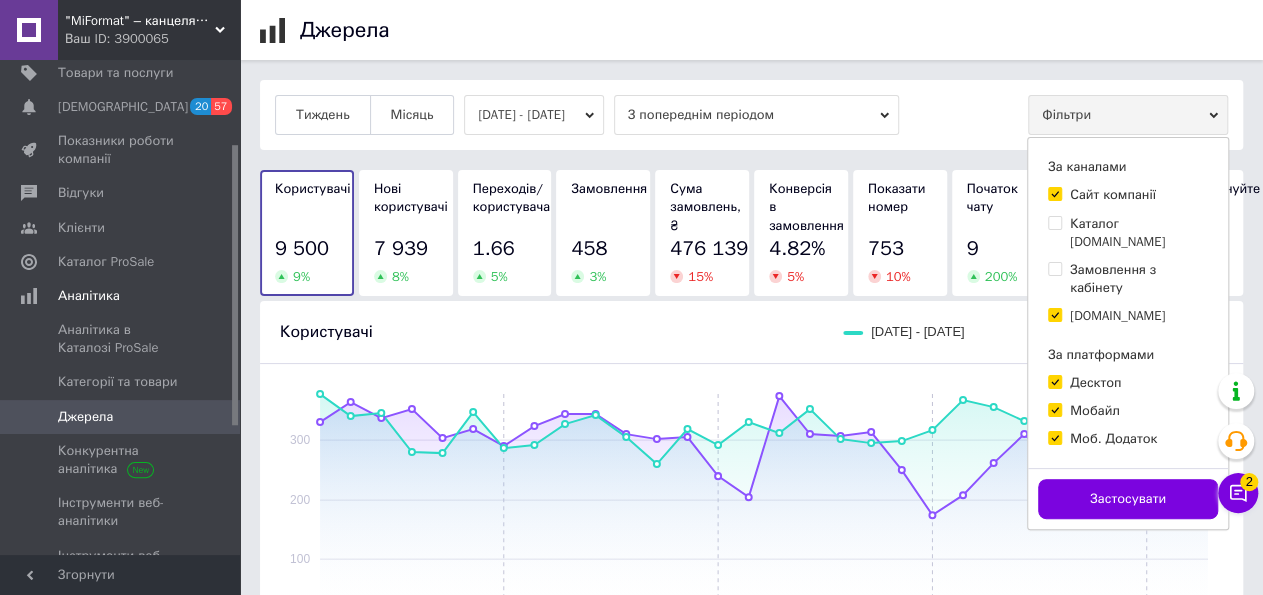 checkbox on "false" 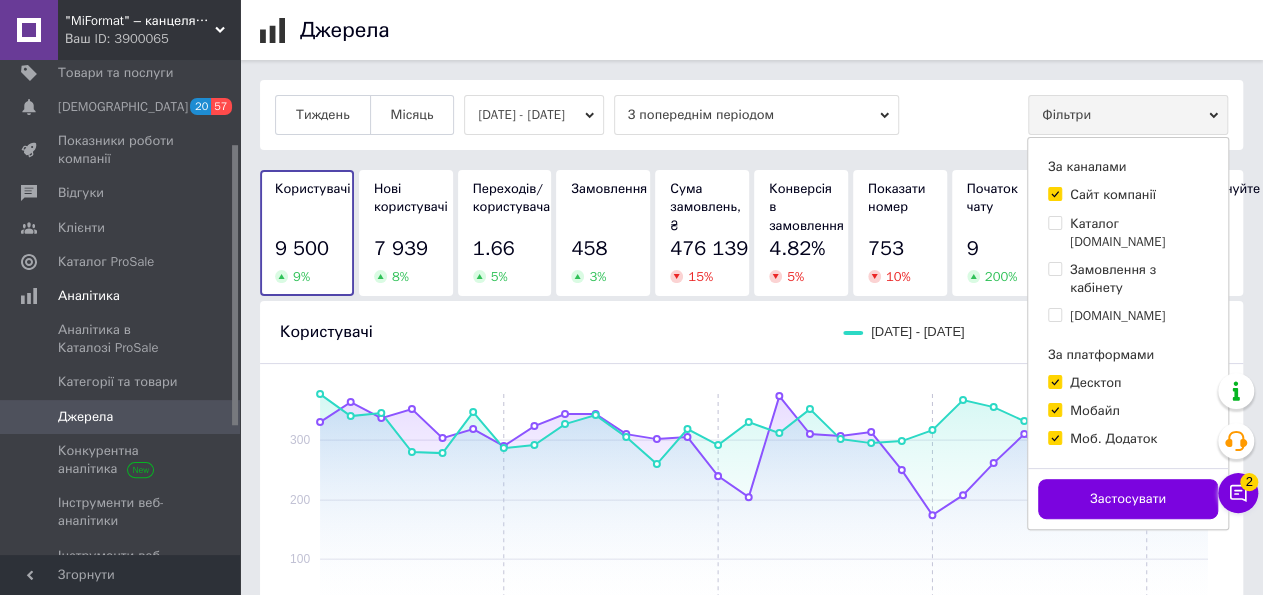 checkbox on "false" 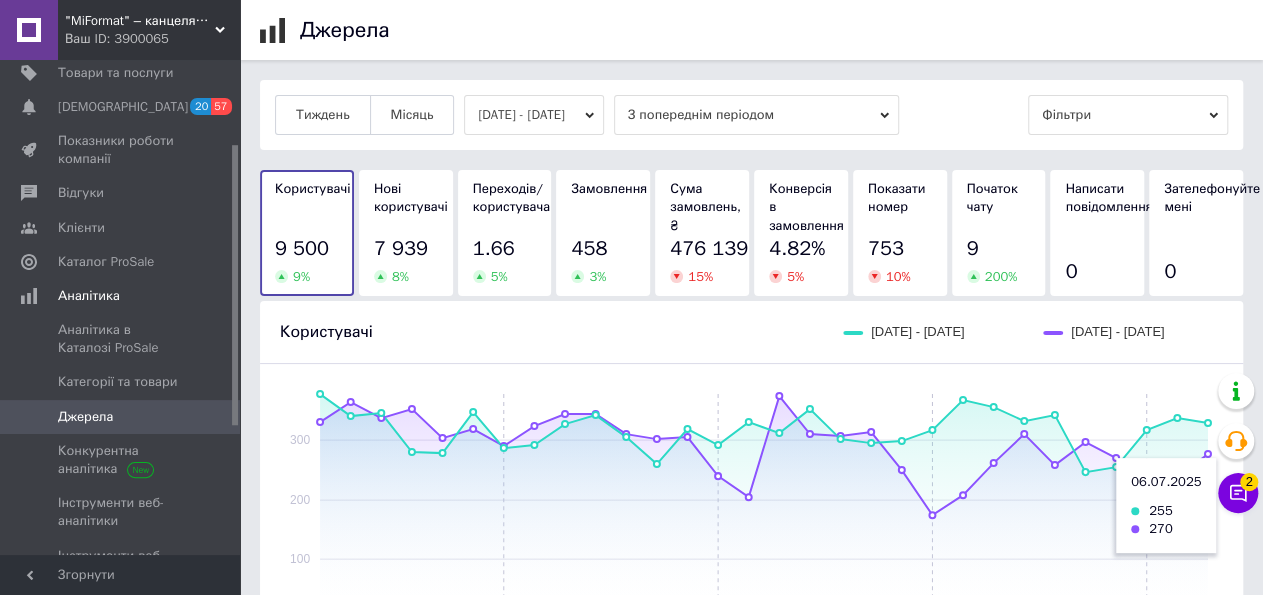 click 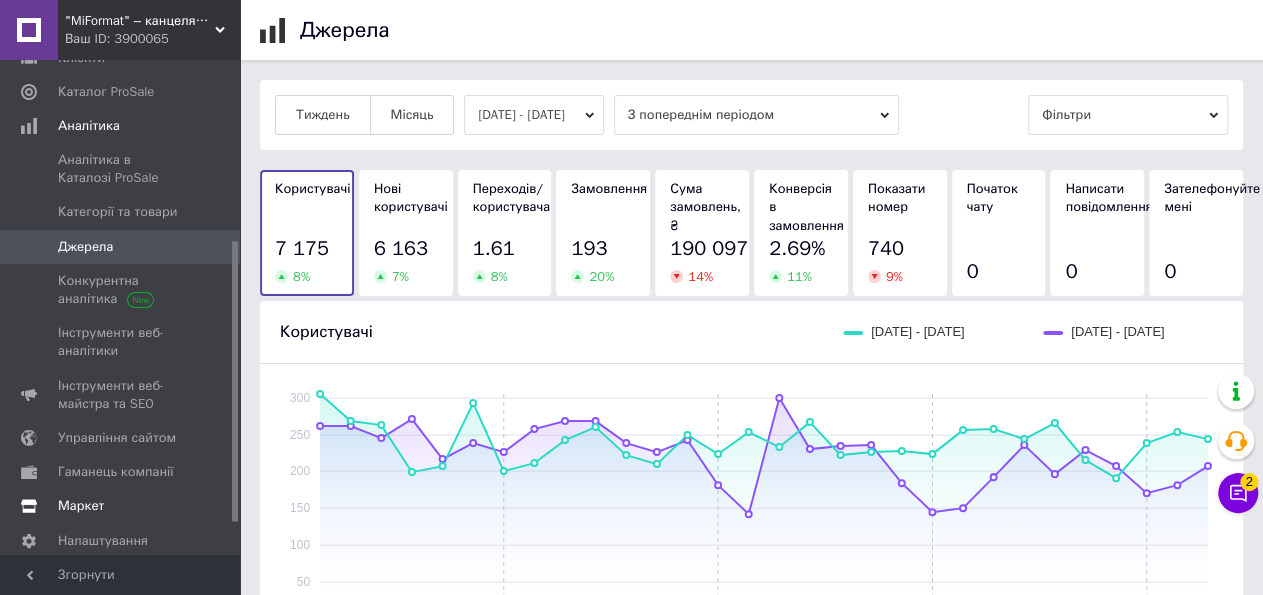 scroll, scrollTop: 373, scrollLeft: 0, axis: vertical 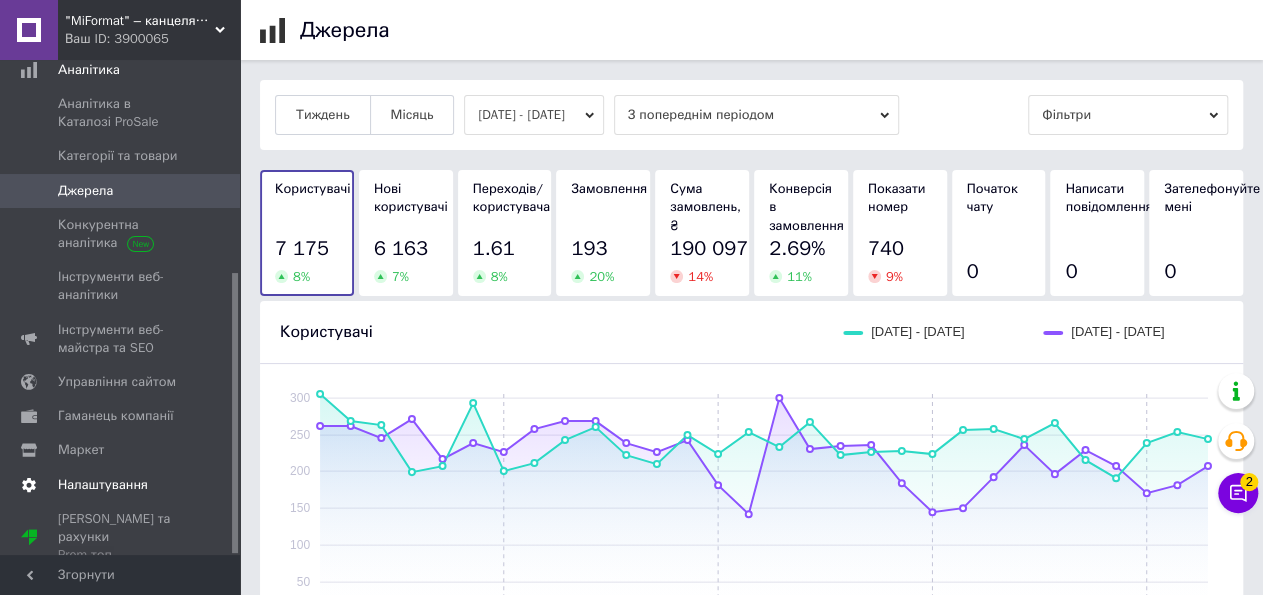 click on "Налаштування" at bounding box center [121, 485] 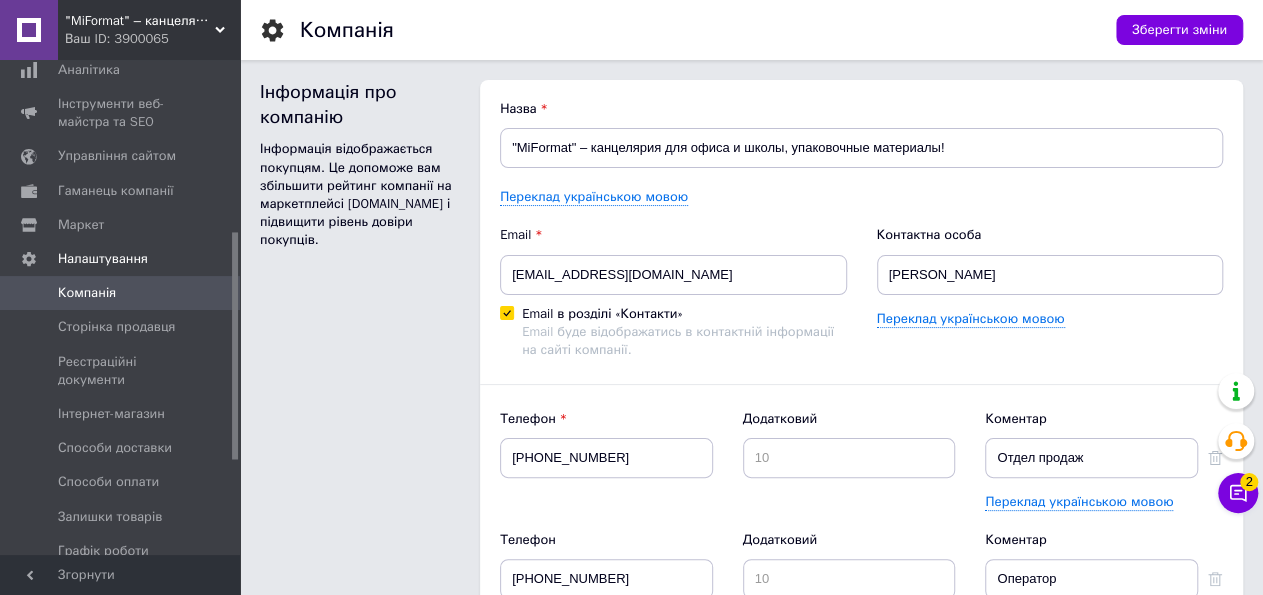 scroll, scrollTop: 0, scrollLeft: 0, axis: both 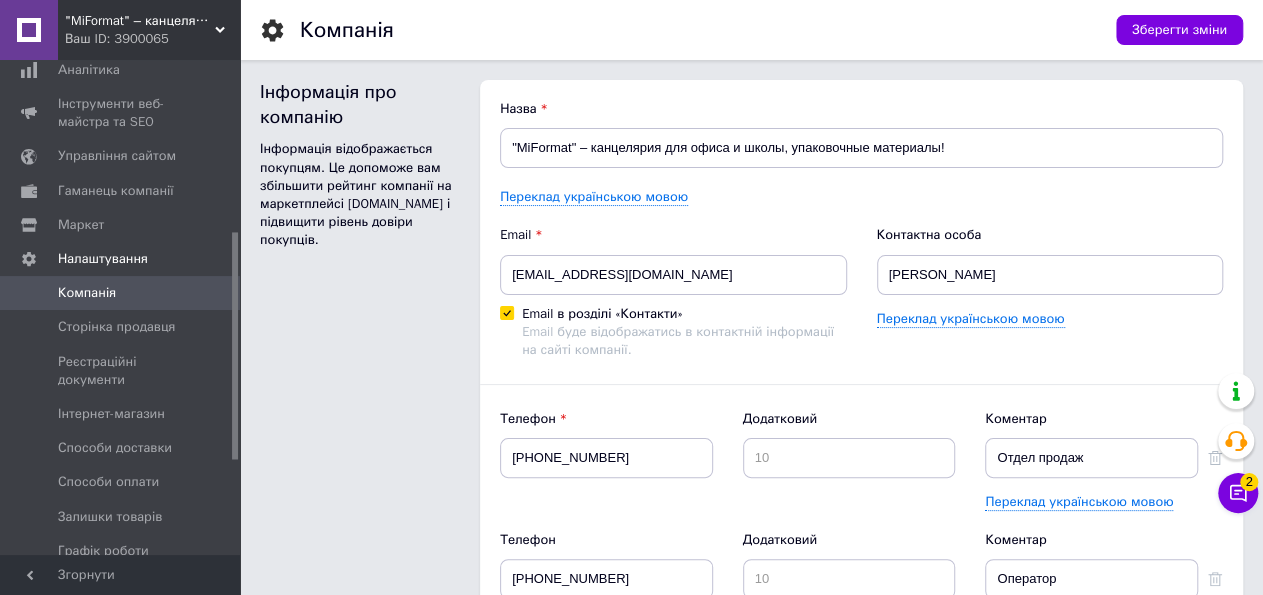 click on "Ваш ID: 3900065" at bounding box center (152, 39) 